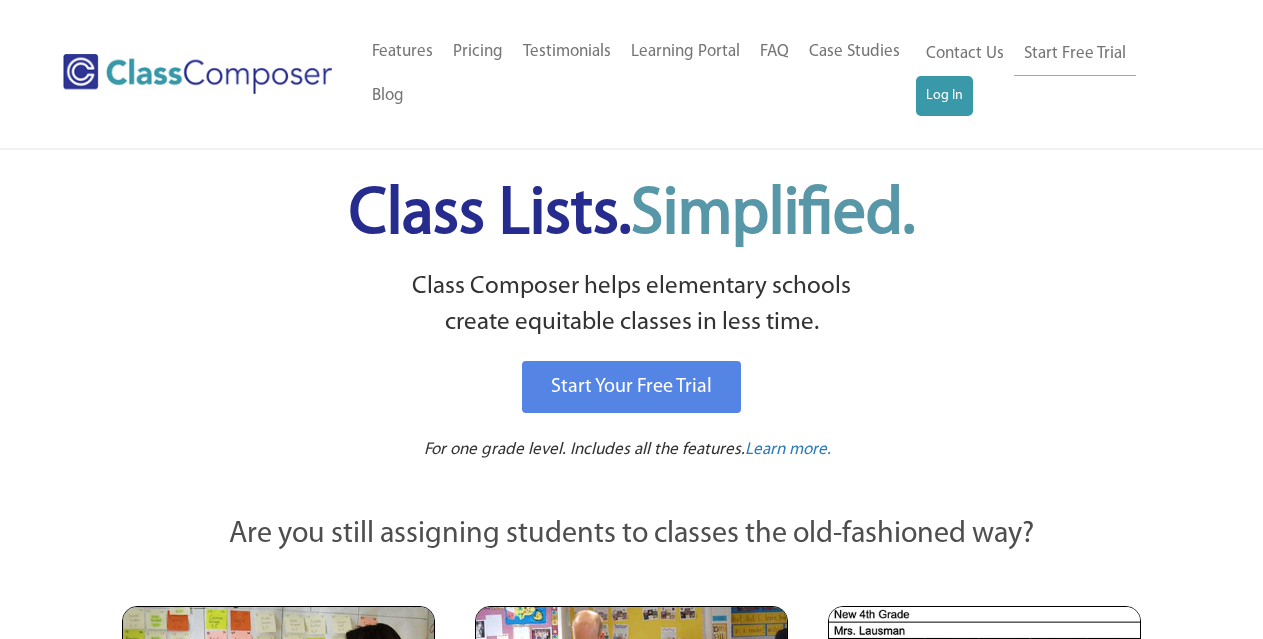 scroll, scrollTop: 0, scrollLeft: 0, axis: both 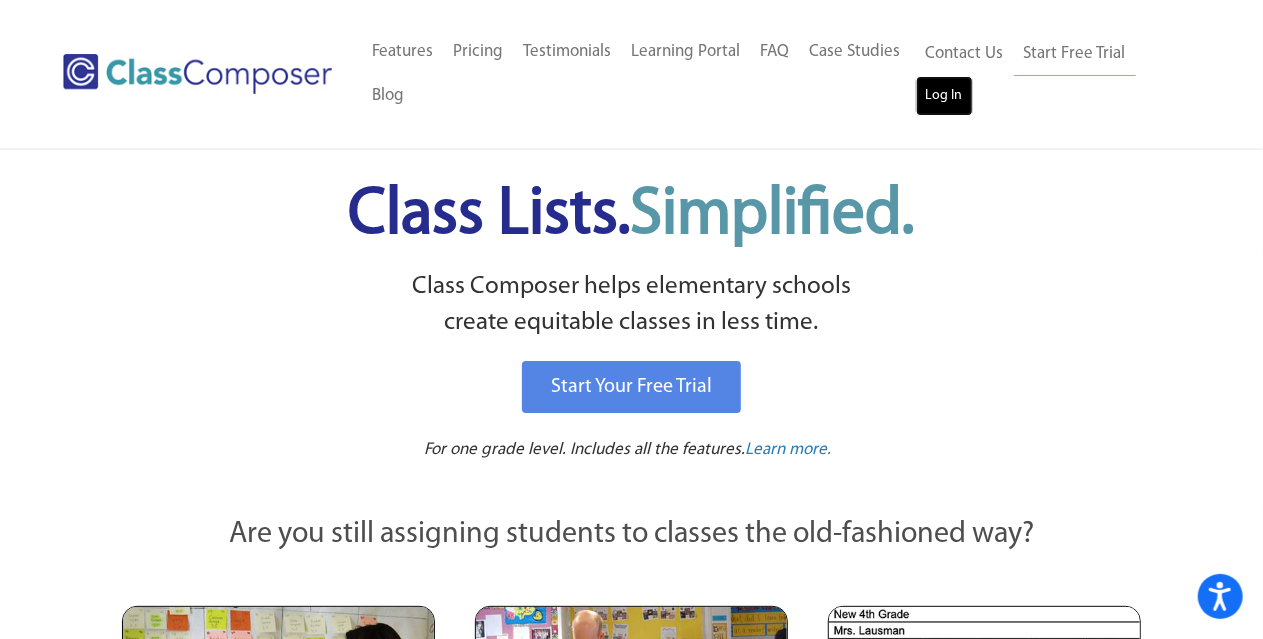 click on "Log In" at bounding box center (944, 96) 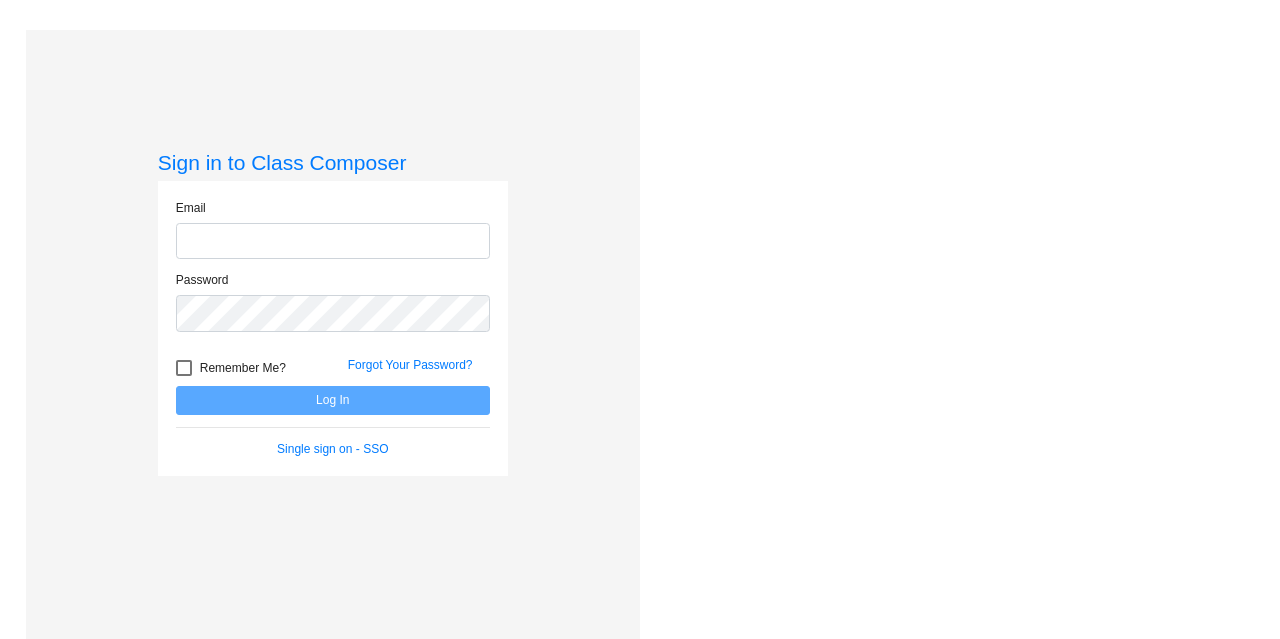 scroll, scrollTop: 0, scrollLeft: 0, axis: both 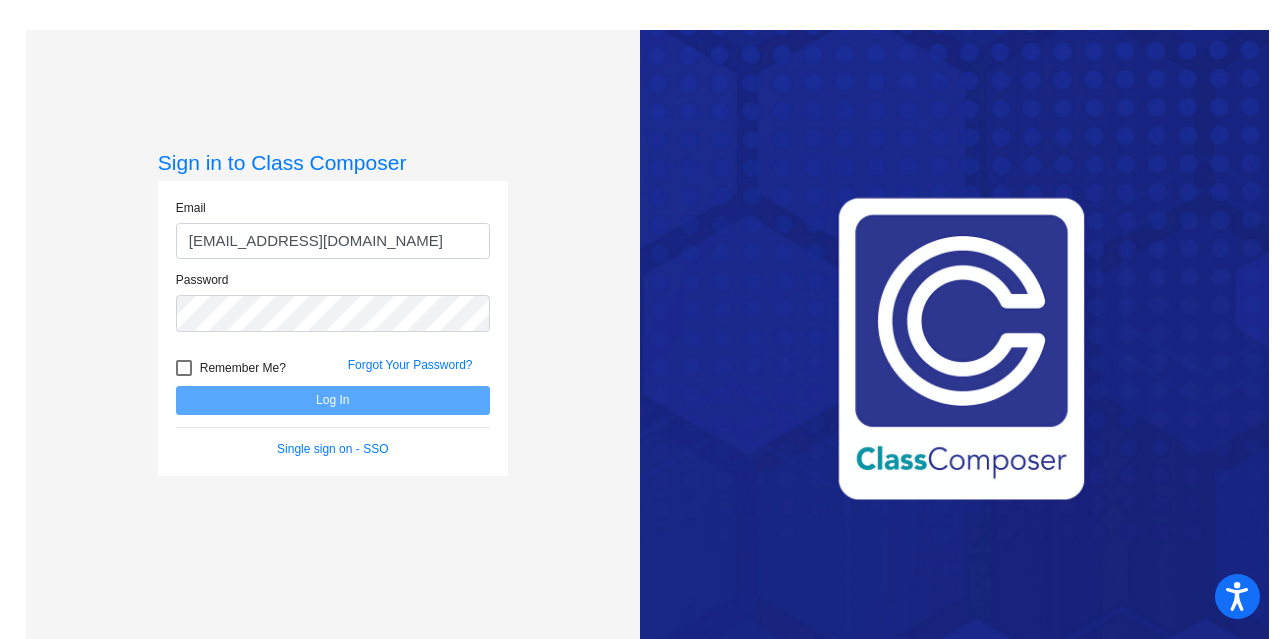 type on "f41675@forsyth.k12.ga.us" 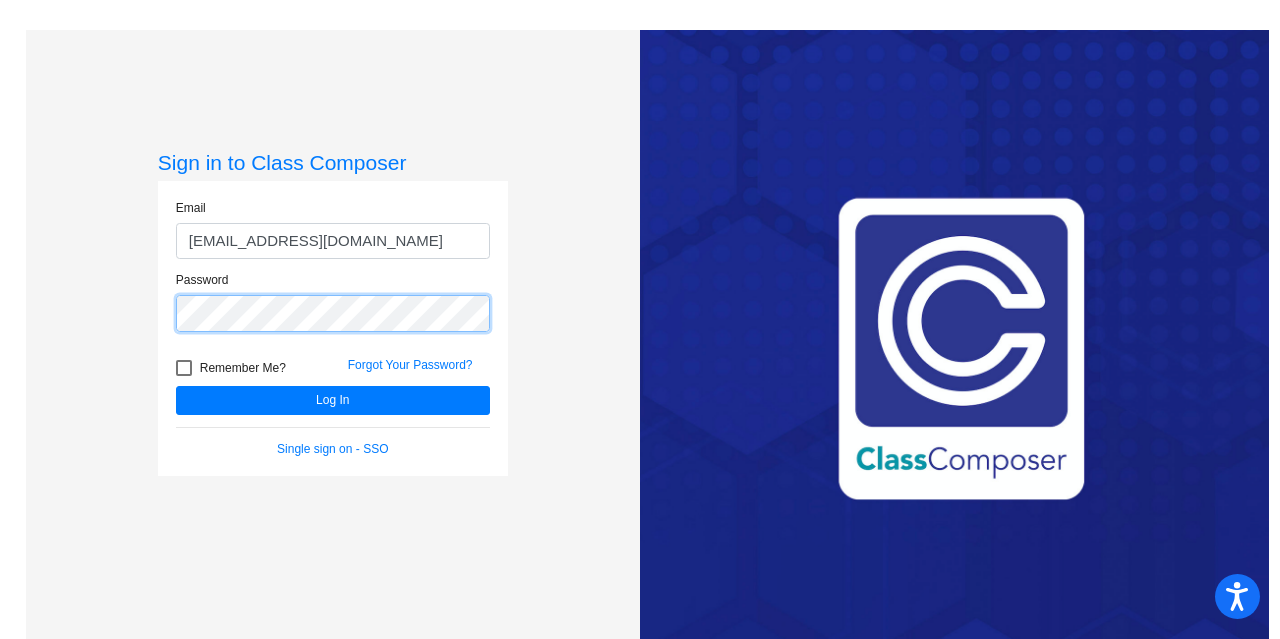 click on "Log In" 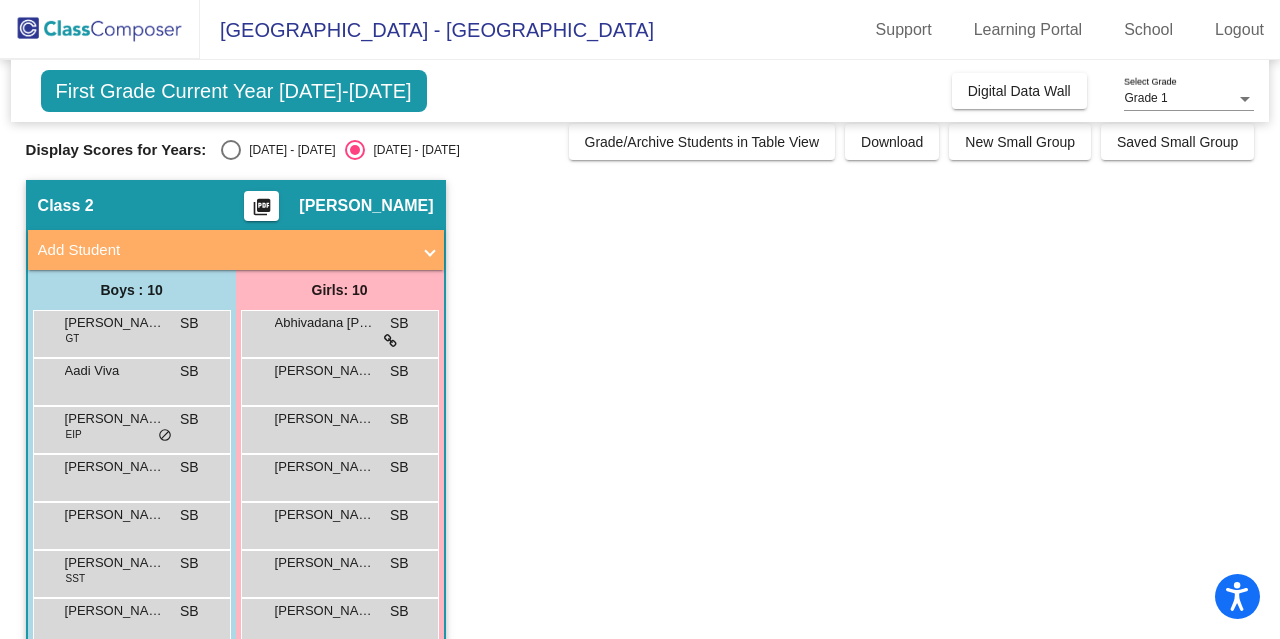 scroll, scrollTop: 0, scrollLeft: 0, axis: both 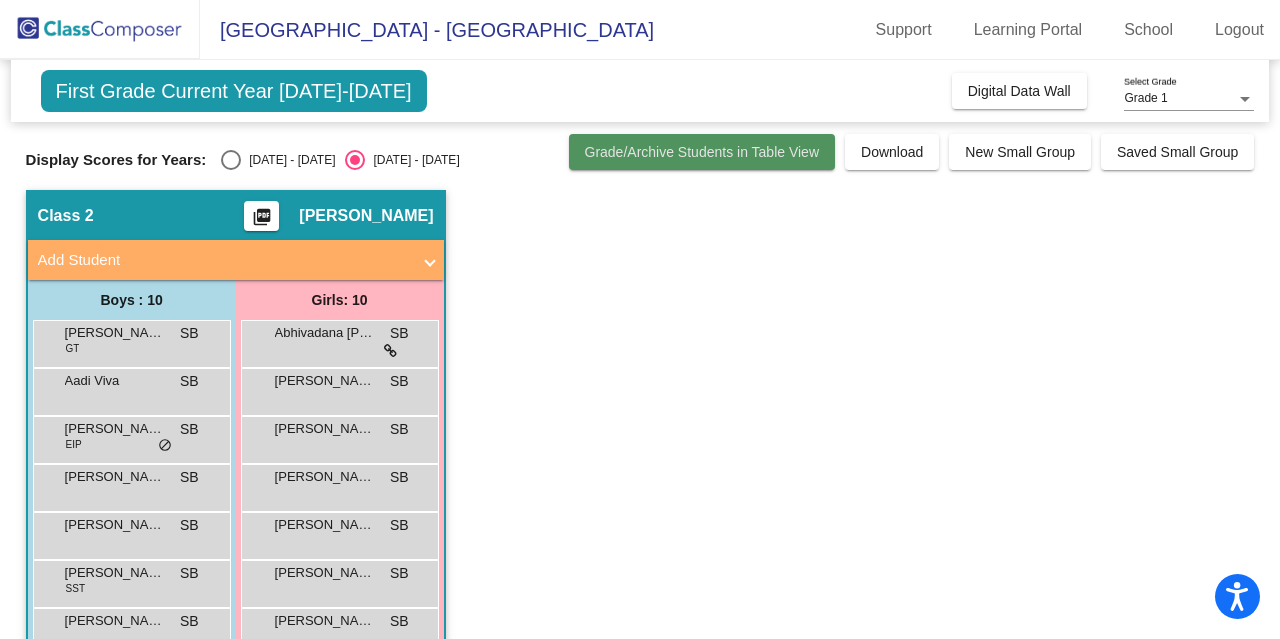 click on "Grade/Archive Students in Table View" 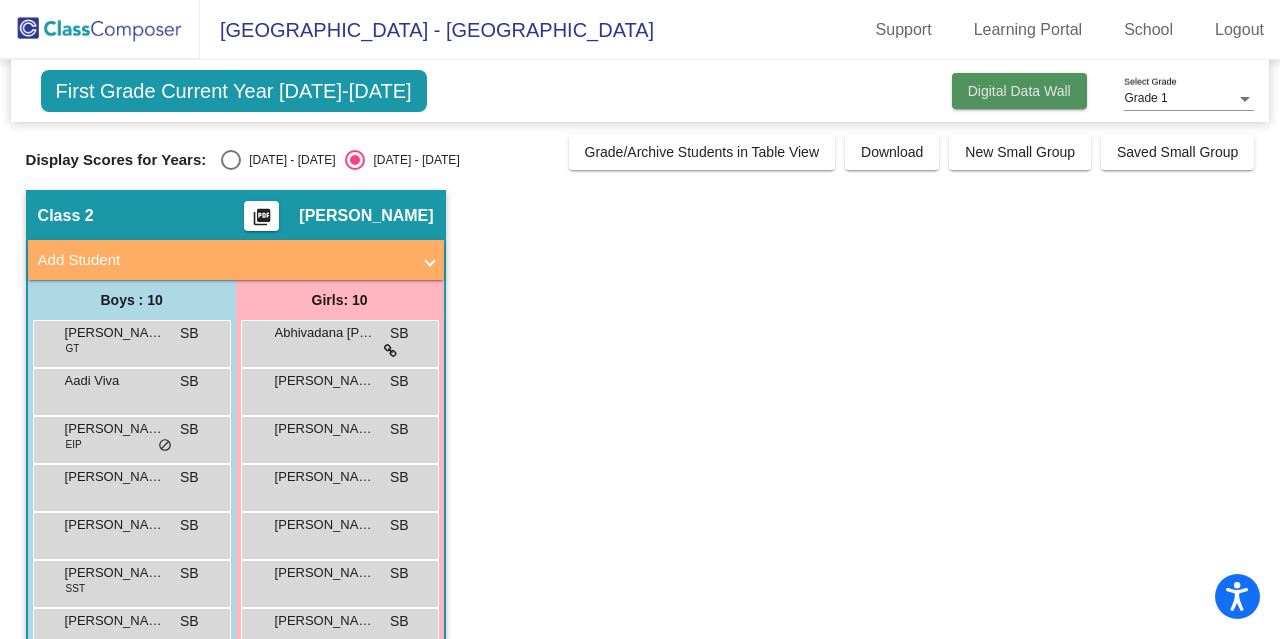 click on "Digital Data Wall" 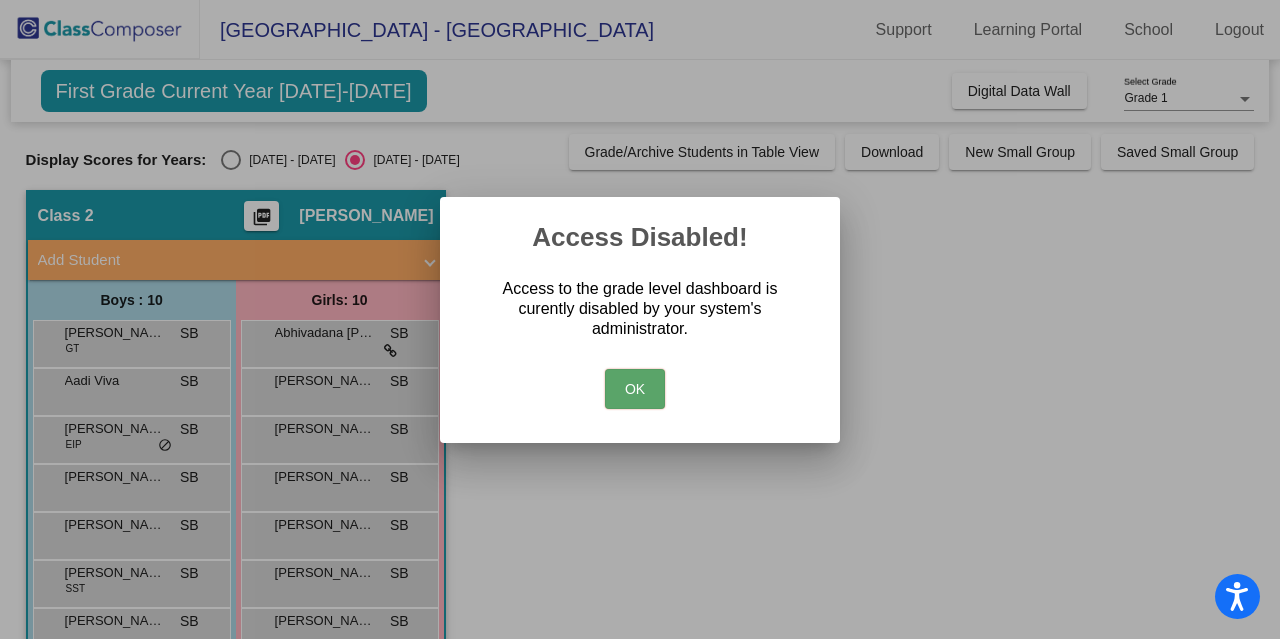 click on "OK" at bounding box center [635, 389] 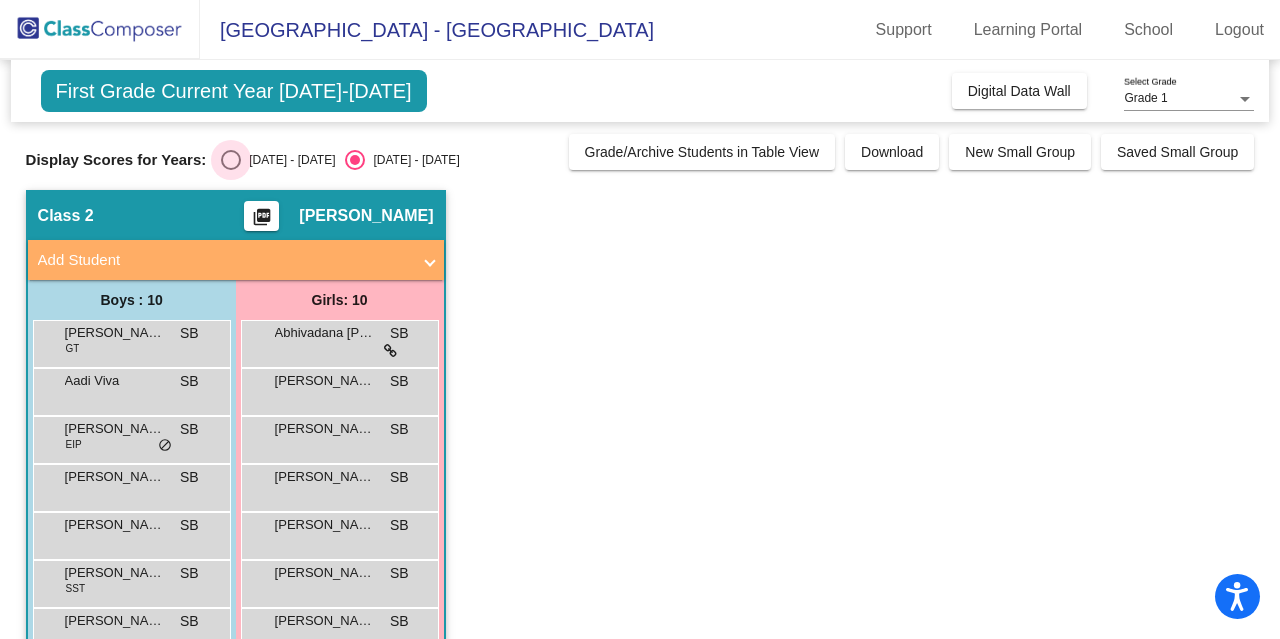 click on "2024 - 2025" at bounding box center (288, 160) 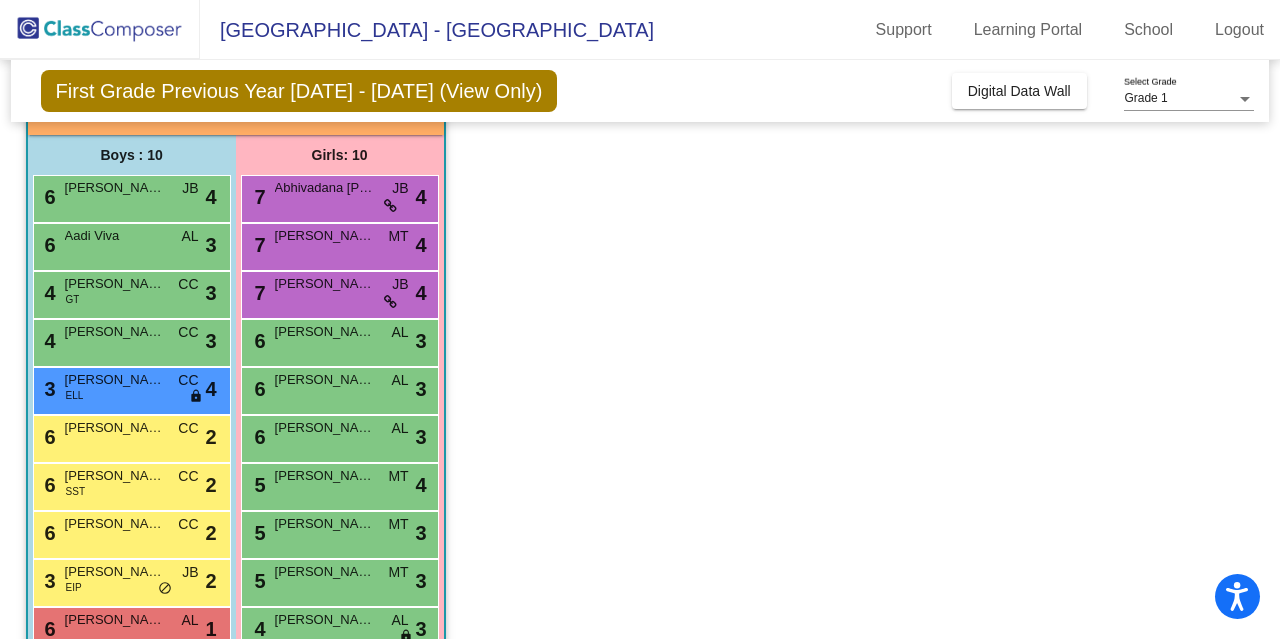 scroll, scrollTop: 192, scrollLeft: 0, axis: vertical 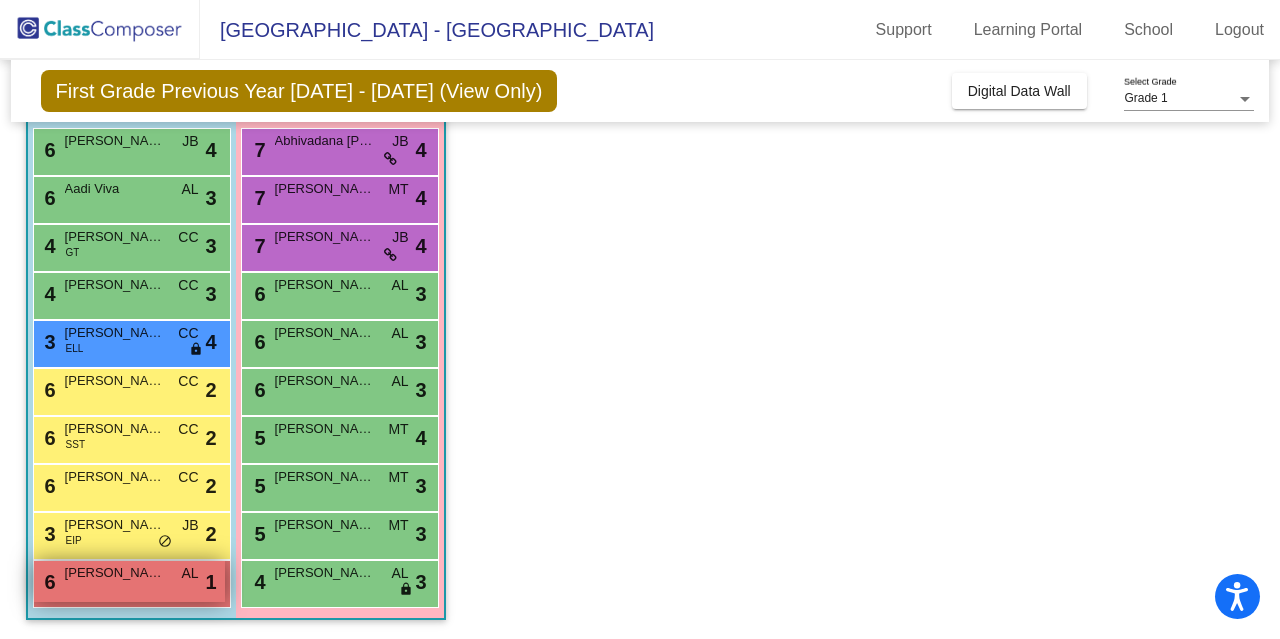 click on "Ashaaz Ahmad" at bounding box center (115, 573) 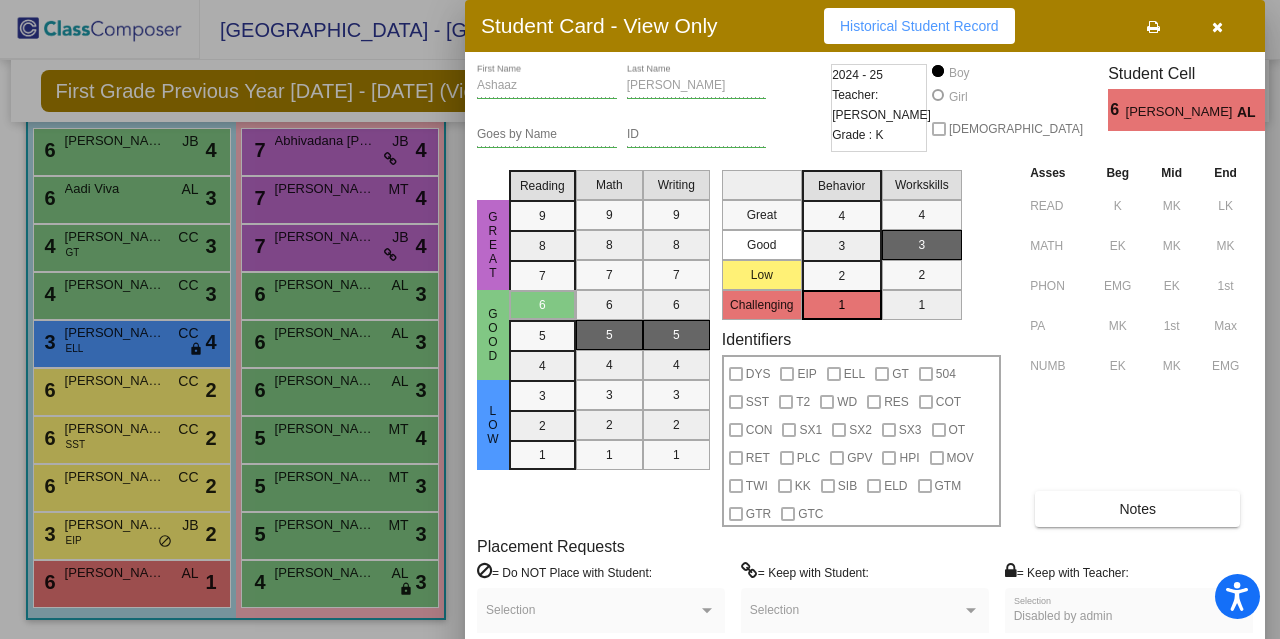 click on "Math 9 8 7 6 5 4 3 2 1" at bounding box center (609, 344) 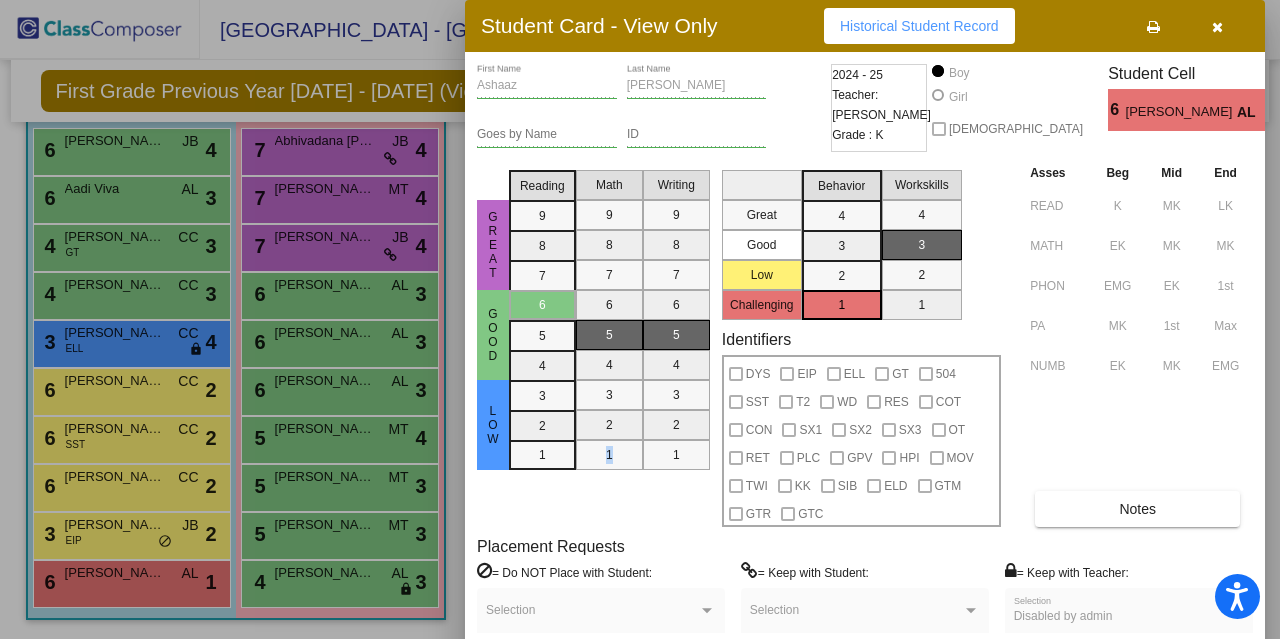 click on "Math 9 8 7 6 5 4 3 2 1" at bounding box center (609, 344) 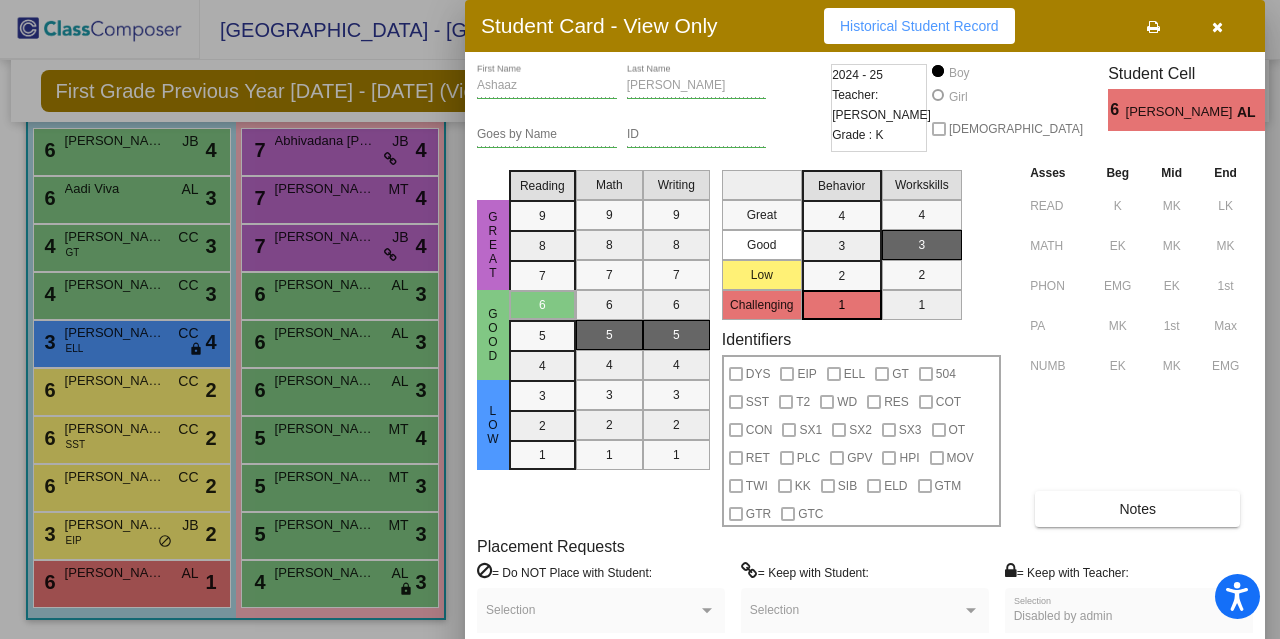 click on "Writing 9 8 7 6 5 4 3 2 1" at bounding box center (676, 344) 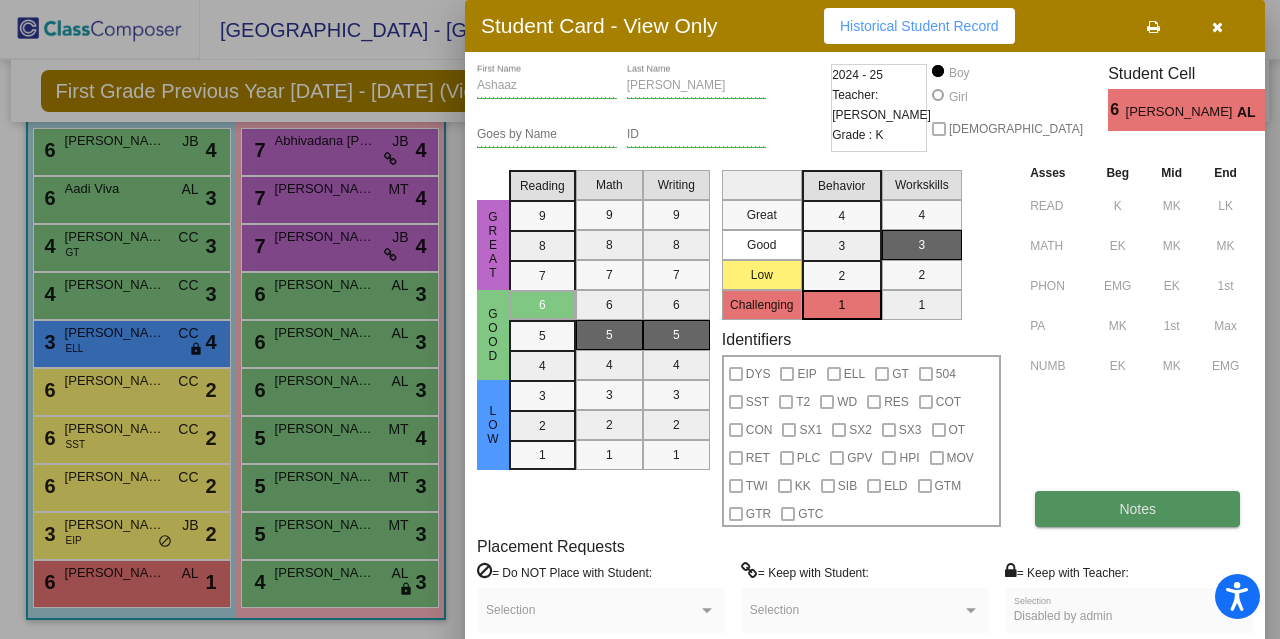 click on "Notes" at bounding box center (1137, 509) 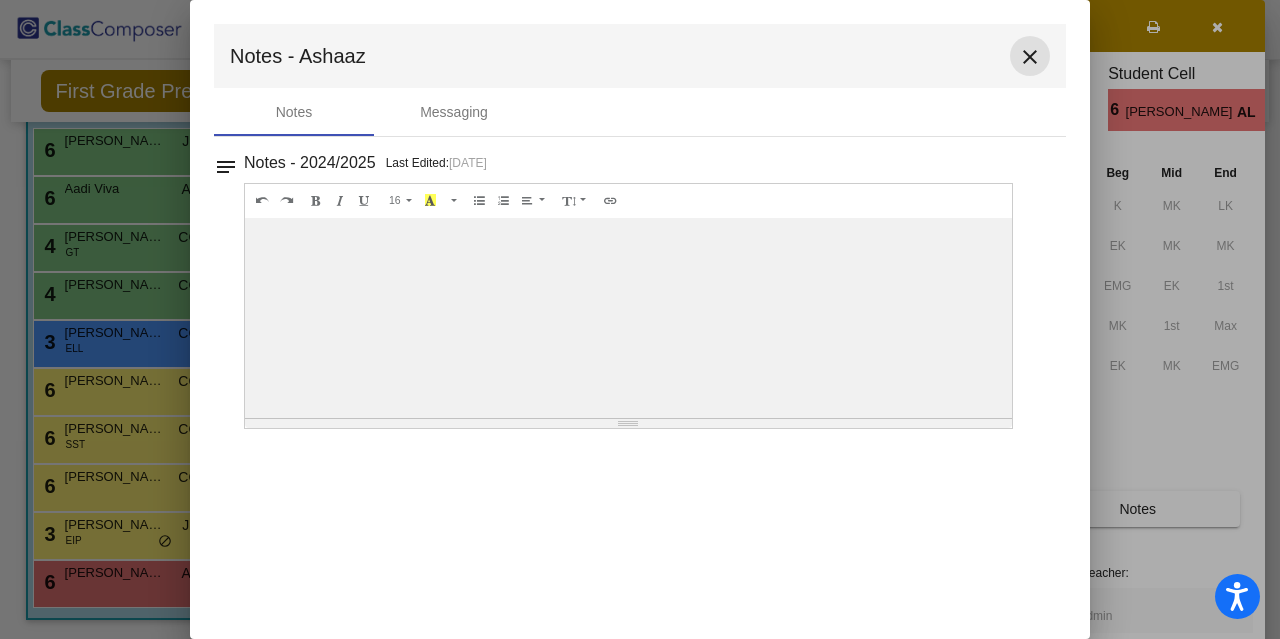 click on "close" at bounding box center [1030, 57] 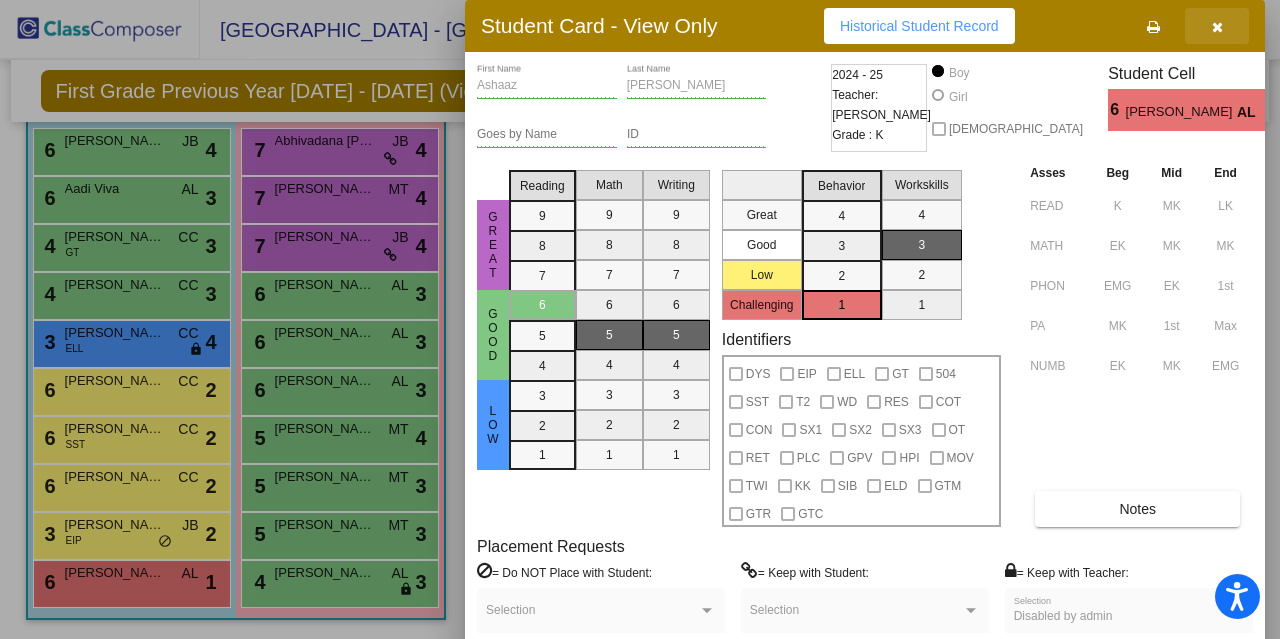 click at bounding box center (1217, 26) 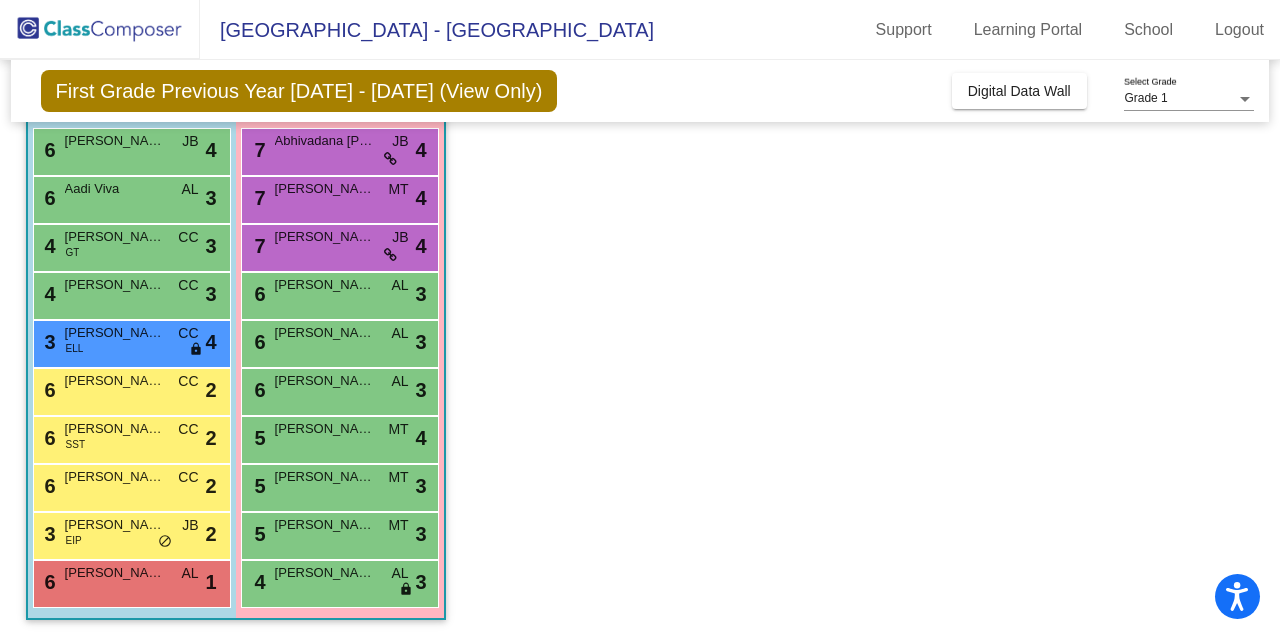 click on "Class 2    picture_as_pdf Savanah Blackwell  Add Student  First Name Last Name Student Id  (Recommended)   Boy   Girl   Non Binary Add Close  Boys : 10  6 Shashank Krishna Devalla JB lock do_not_disturb_alt 4 6 Aadi Viva AL lock do_not_disturb_alt 3 4 Aadhav Prabhu GT CC lock do_not_disturb_alt 3 4 Nishaad Kelkar CC lock do_not_disturb_alt 3 3 Sivarama Subramanian Jaya K ELL CC lock do_not_disturb_alt 4 6 Hridaan Yadav CC lock do_not_disturb_alt 2 6 Liyansh Somireddy SST CC lock do_not_disturb_alt 2 6 Reyansh Dama CC lock do_not_disturb_alt 2 3 Ailani Lewis EIP JB lock do_not_disturb_alt 2 6 Ashaaz Ahmad AL lock do_not_disturb_alt 1 Girls: 10 7 Abhivadana Arul JB lock do_not_disturb_alt 4 7 Rylee Jones MT lock do_not_disturb_alt 4 7 Yashasya Pennadum Senthil Kumar JB lock do_not_disturb_alt 4 6 Cherisha Vanavasam AL lock do_not_disturb_alt 3 6 Nyra Puri AL lock do_not_disturb_alt 3 6 Panchami Surasani AL lock do_not_disturb_alt 3 5 Ruqayya Padsha MT lock do_not_disturb_alt 4 5 Arnika Joshi MT lock 3 5 MT 3" 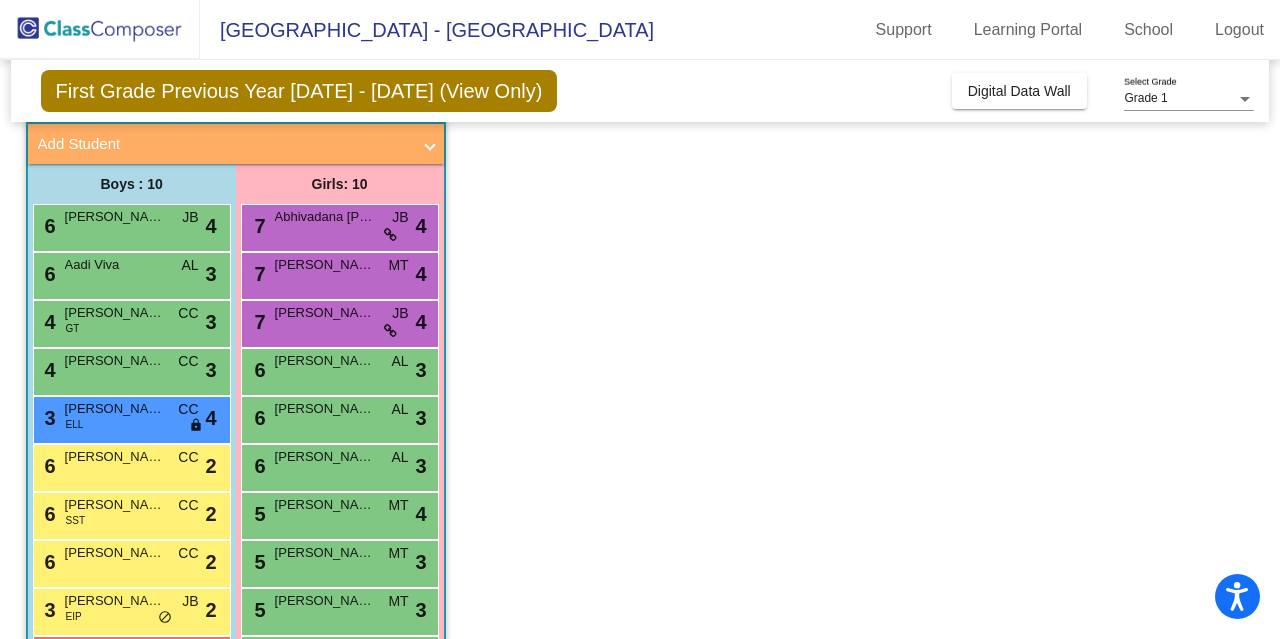 scroll, scrollTop: 192, scrollLeft: 0, axis: vertical 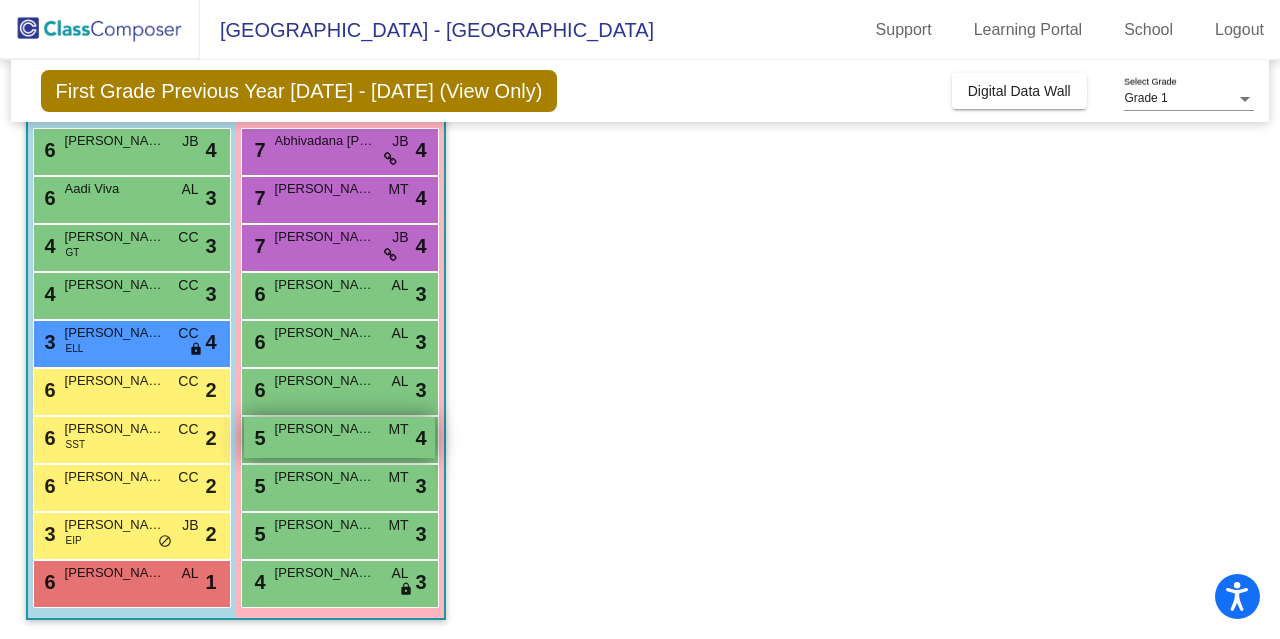 click on "5 Ruqayya Padsha MT lock do_not_disturb_alt 4" at bounding box center (339, 437) 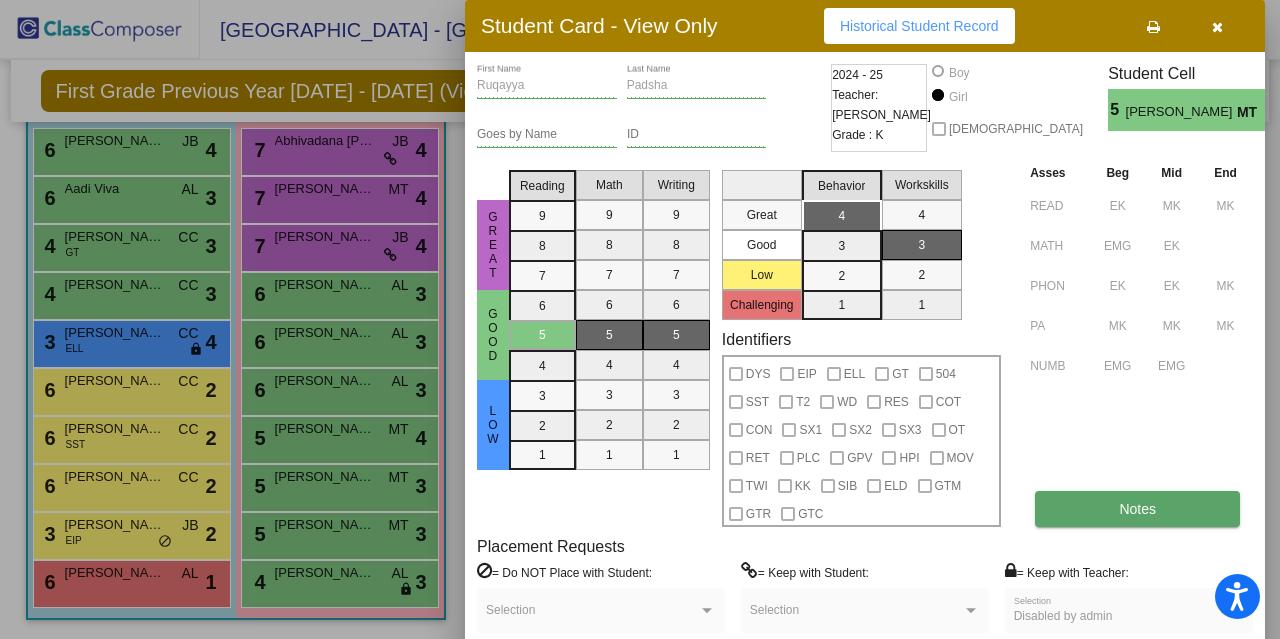 drag, startPoint x: 1042, startPoint y: 516, endPoint x: 1088, endPoint y: 511, distance: 46.270943 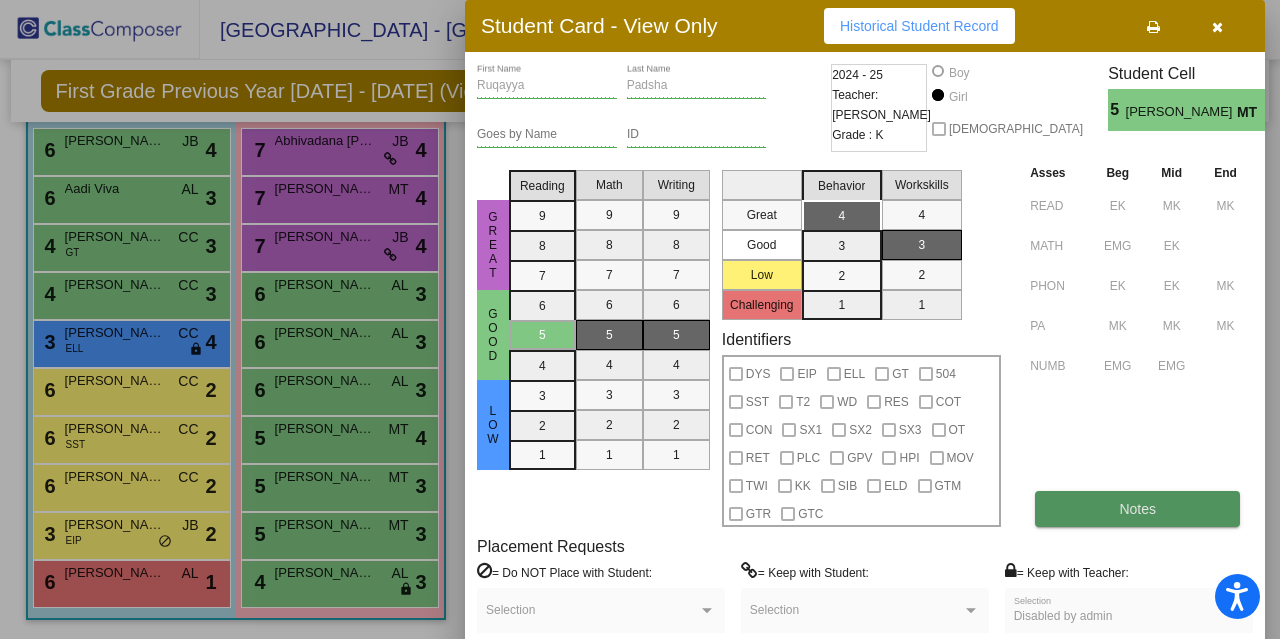 click on "Notes" at bounding box center [1137, 509] 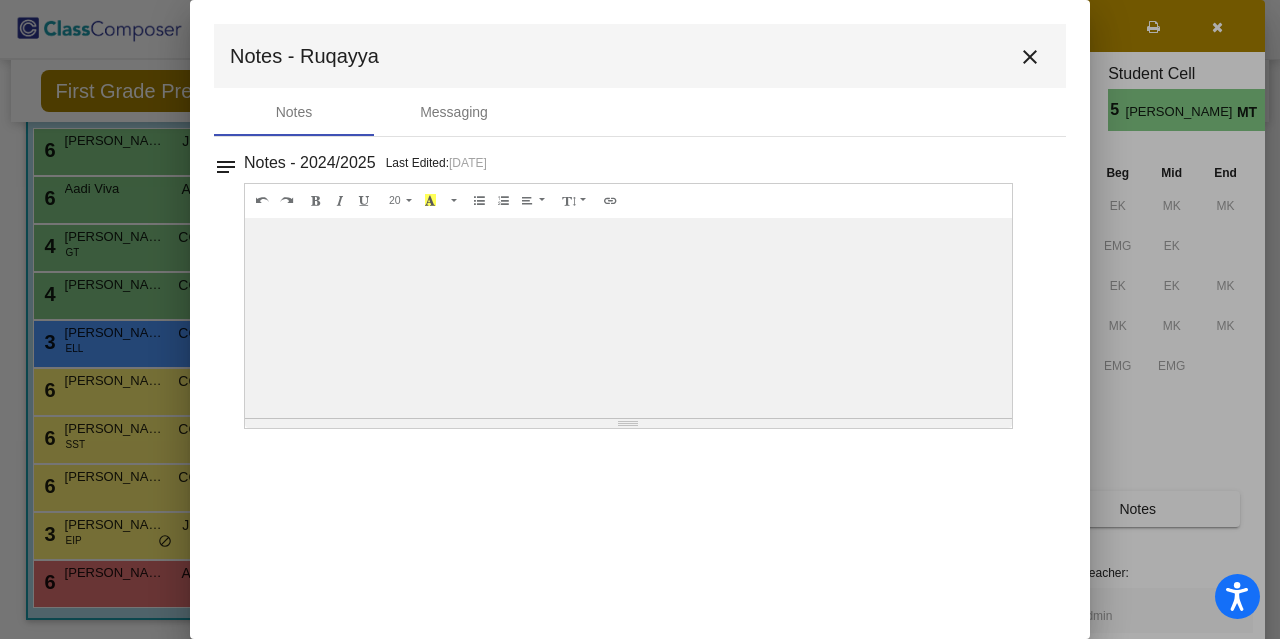 click on "close" at bounding box center [1030, 57] 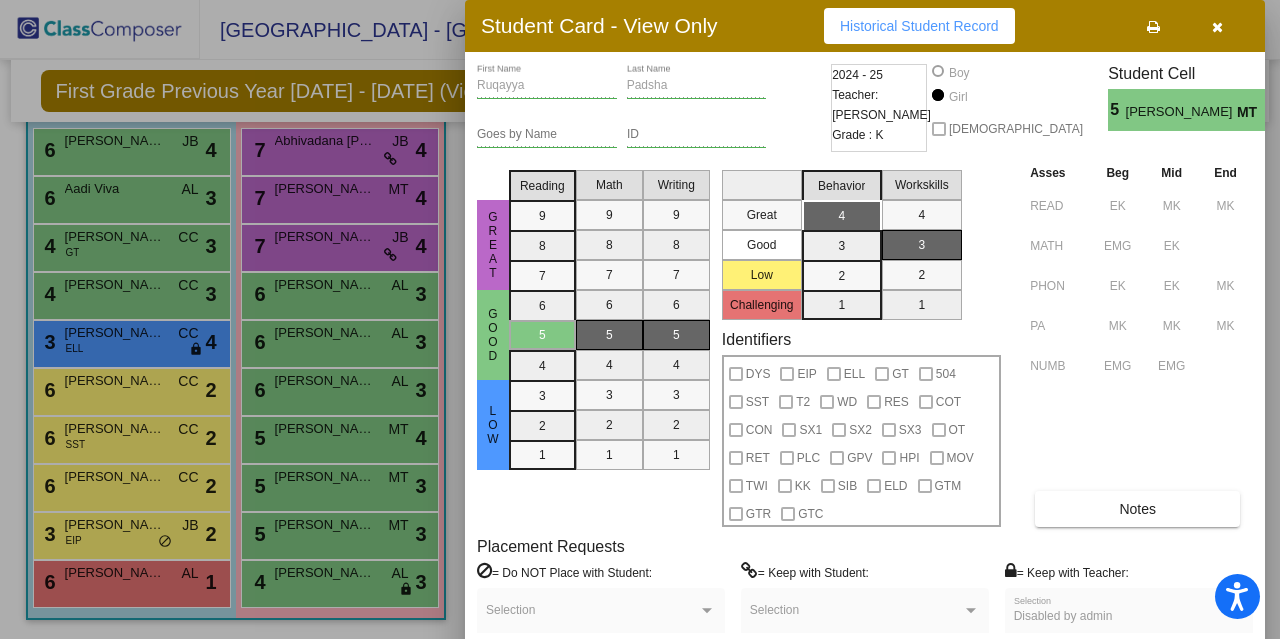 click at bounding box center (1217, 26) 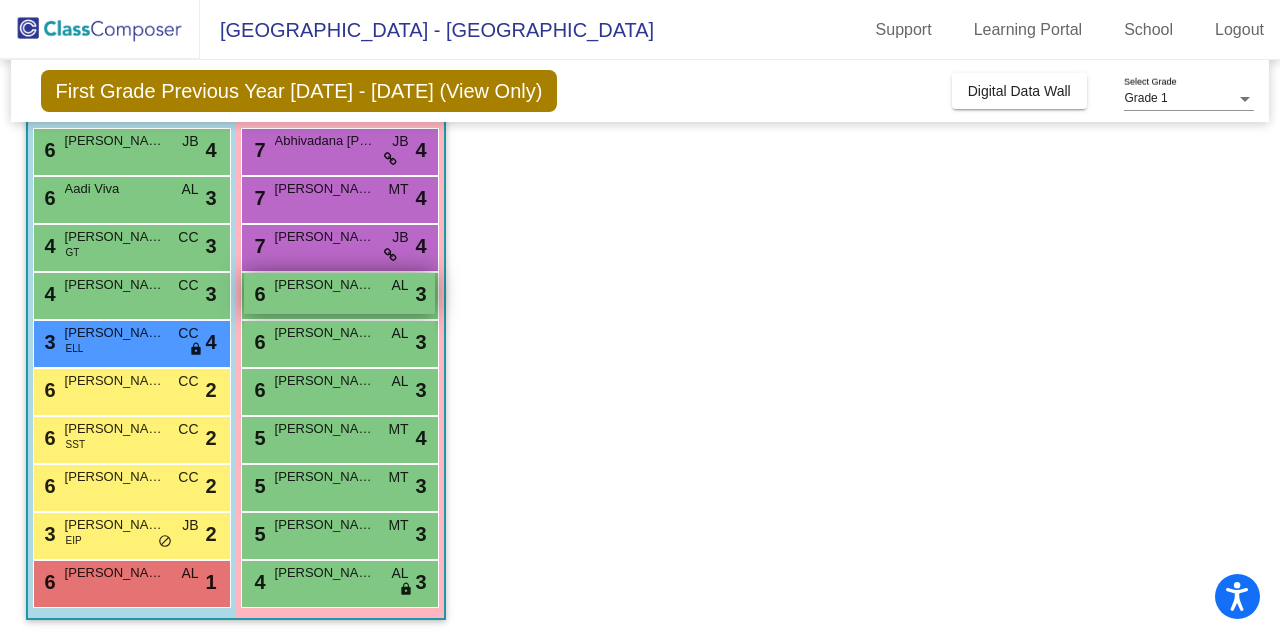 scroll, scrollTop: 56, scrollLeft: 0, axis: vertical 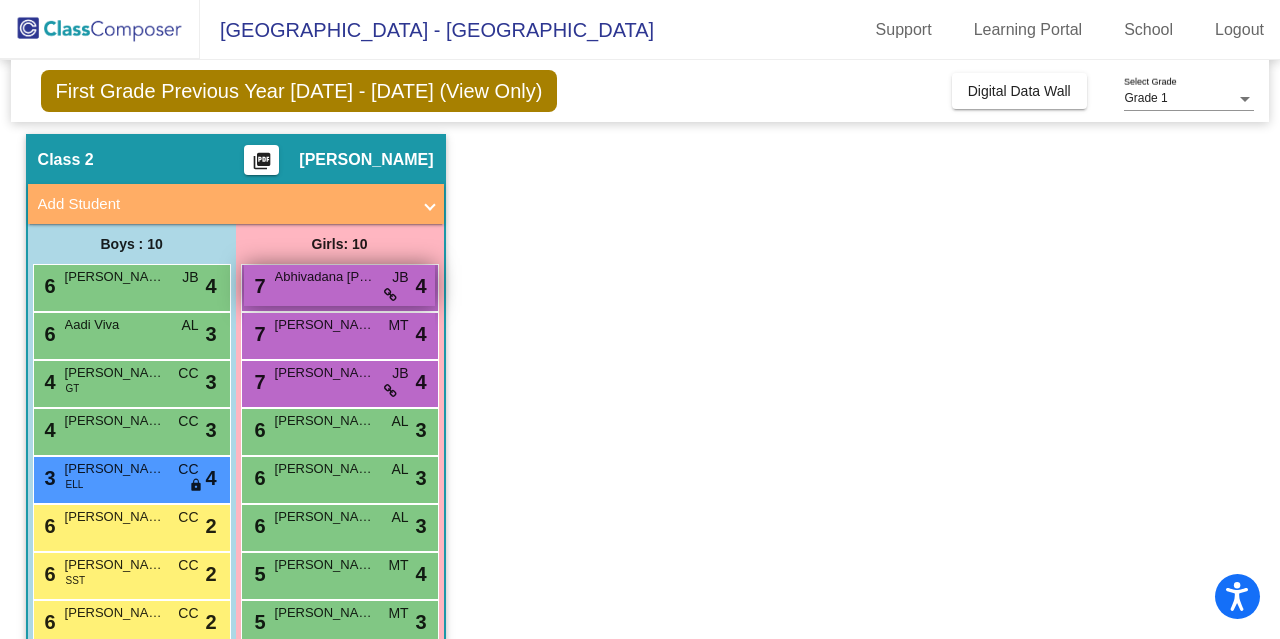 click on "Abhivadana Arul" at bounding box center (325, 277) 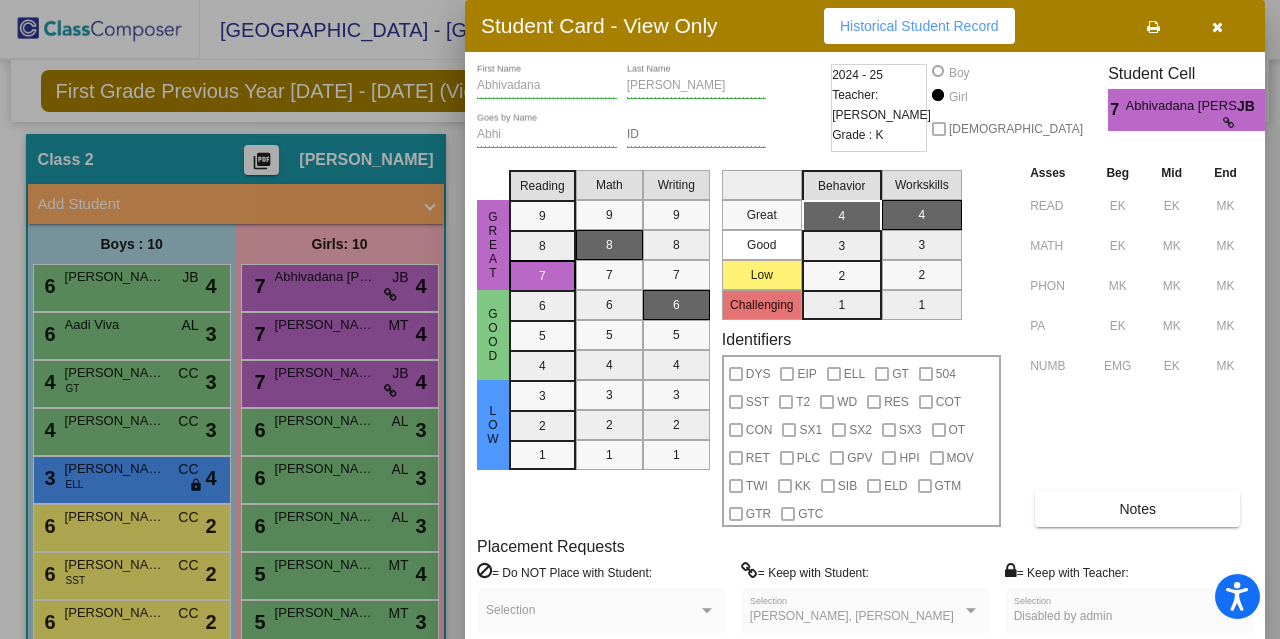 drag, startPoint x: 1222, startPoint y: 203, endPoint x: 1229, endPoint y: 165, distance: 38.63936 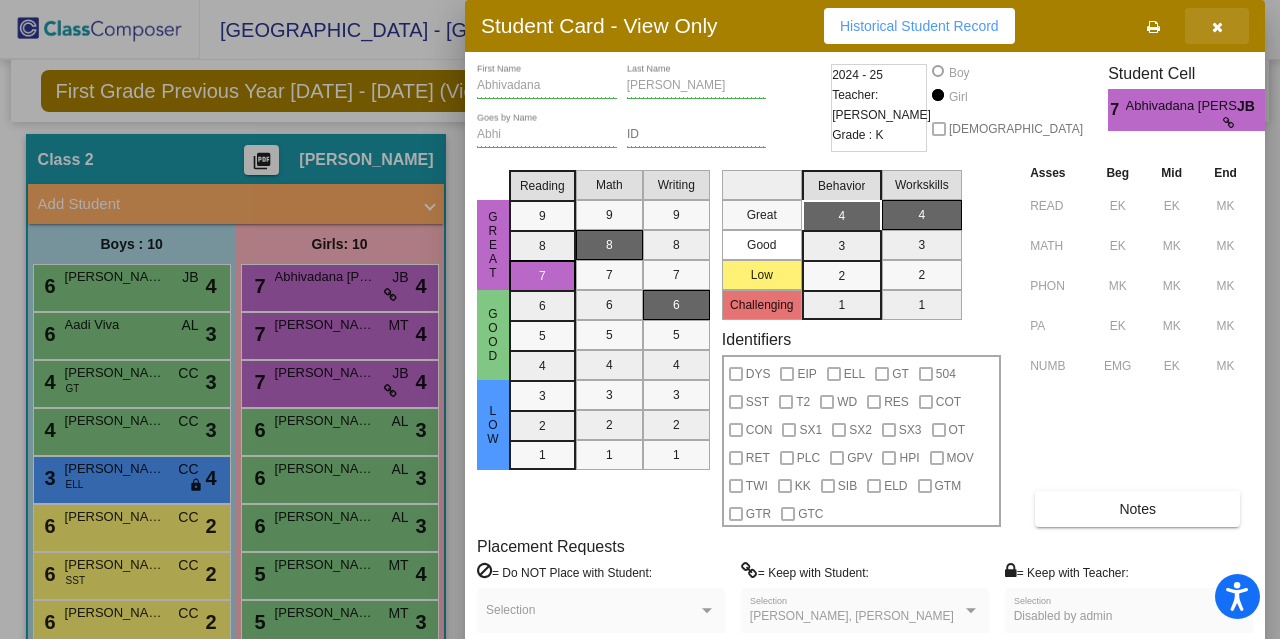 click at bounding box center (1217, 26) 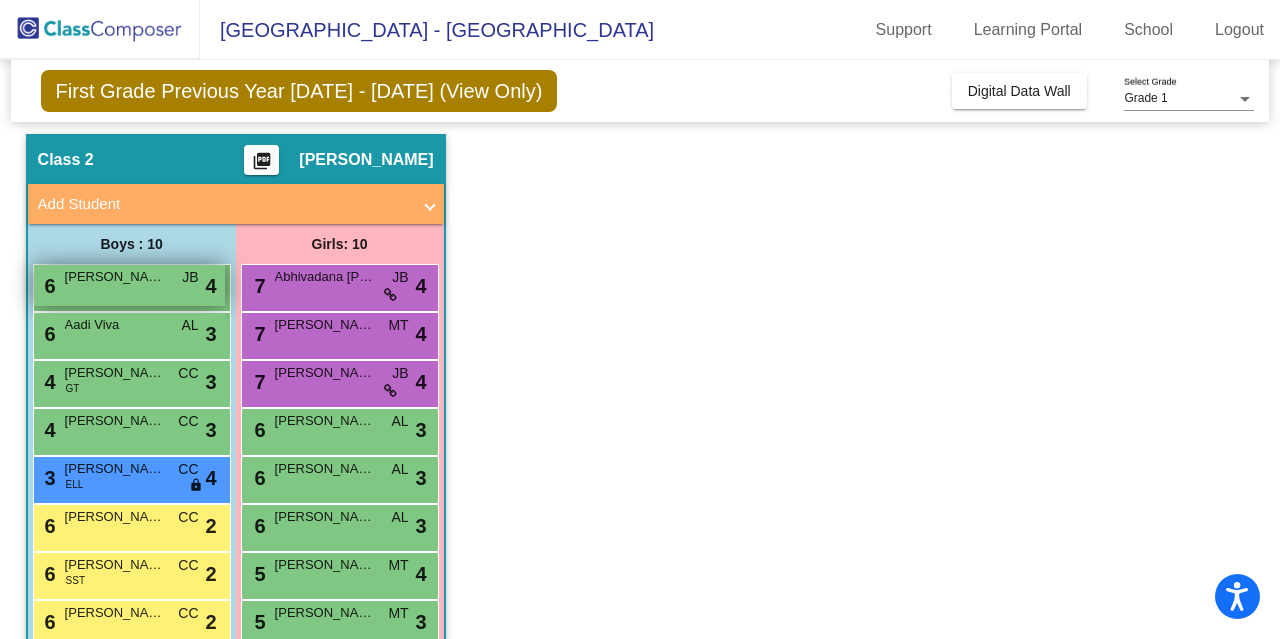 click on "6 Shashank Krishna Devalla JB lock do_not_disturb_alt 4" at bounding box center (129, 285) 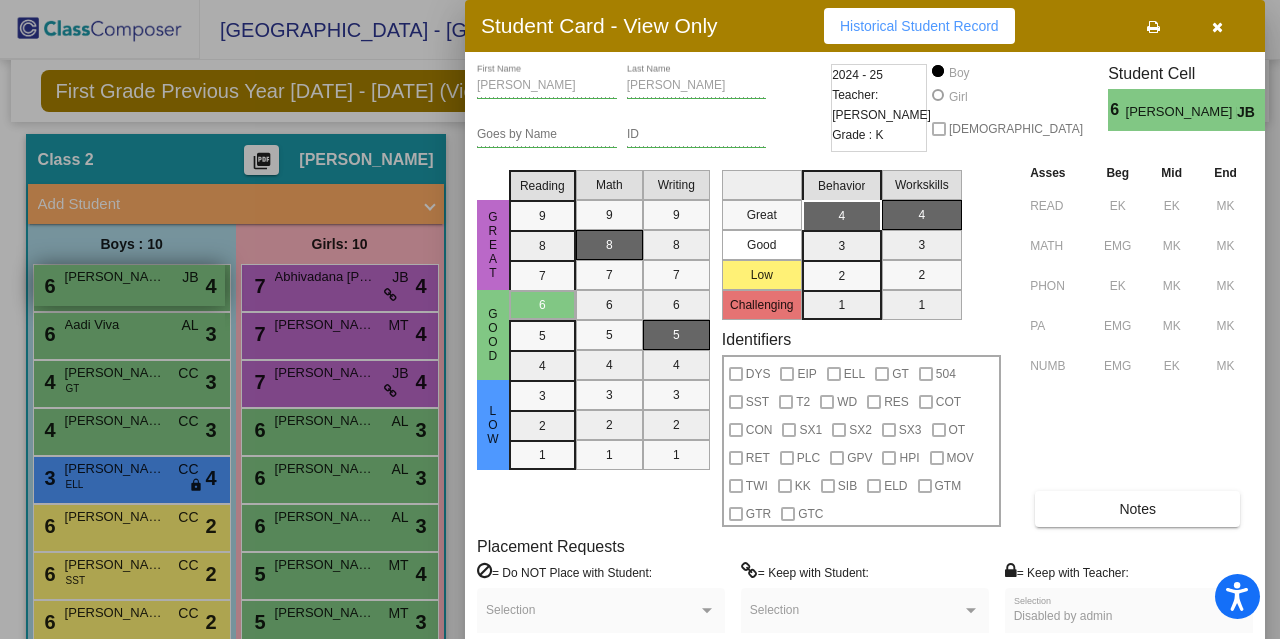 click at bounding box center (640, 319) 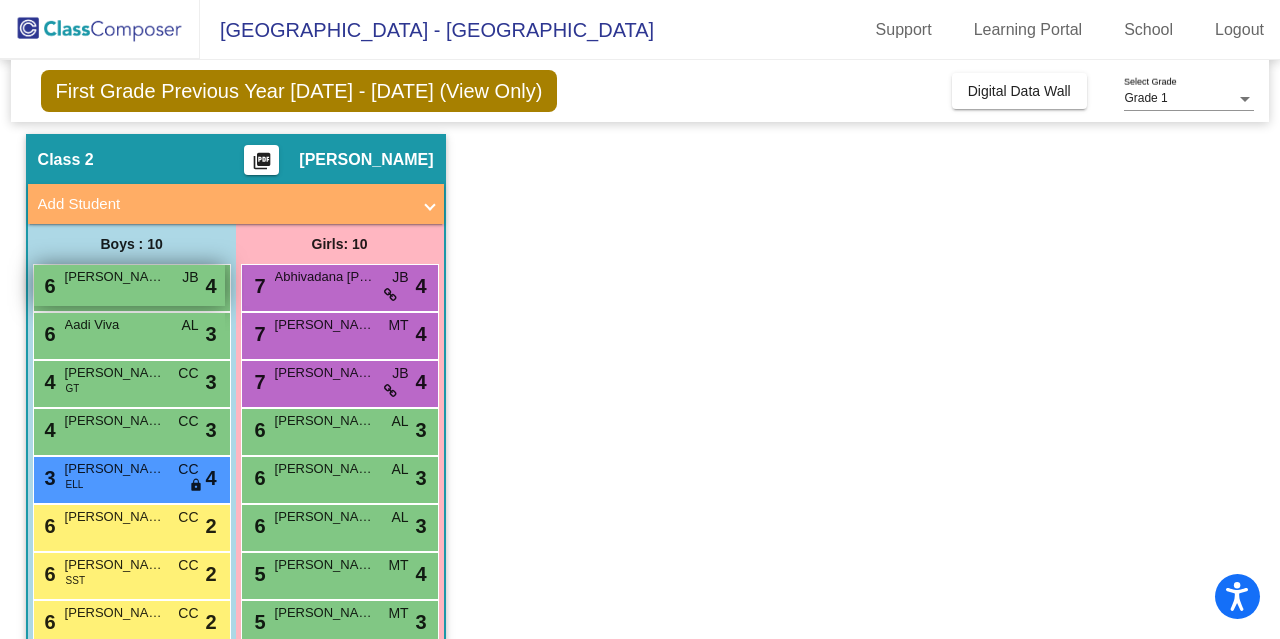 click on "6 Shashank Krishna Devalla JB lock do_not_disturb_alt 4" at bounding box center (129, 285) 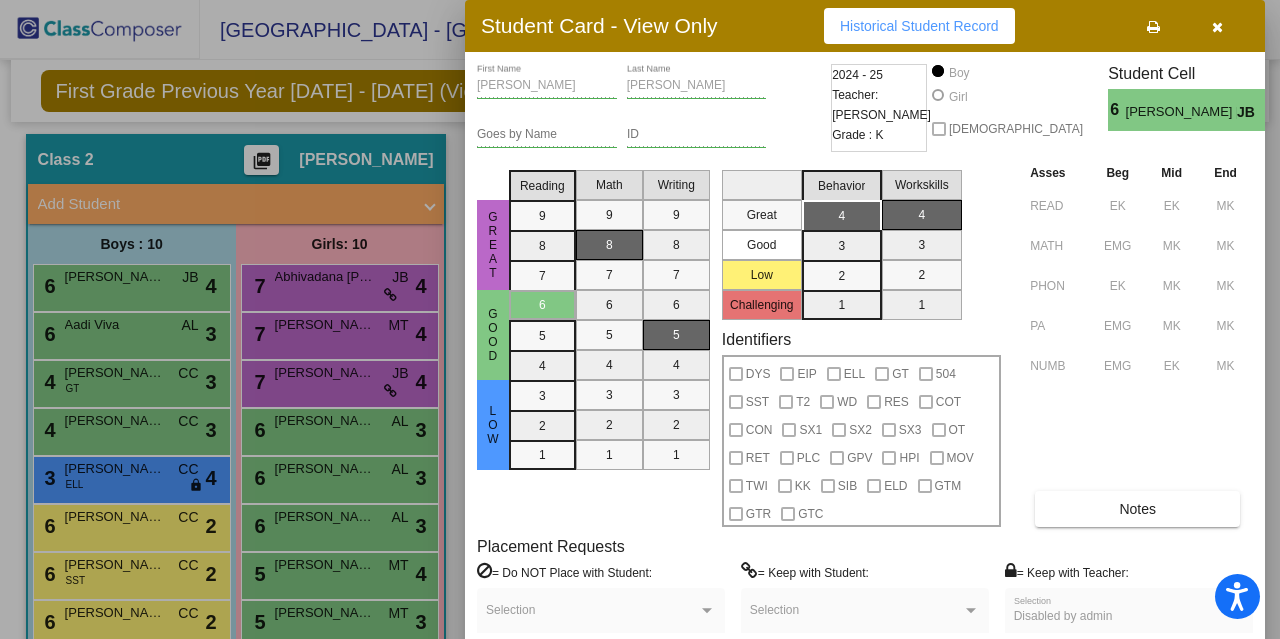 click at bounding box center (1217, 27) 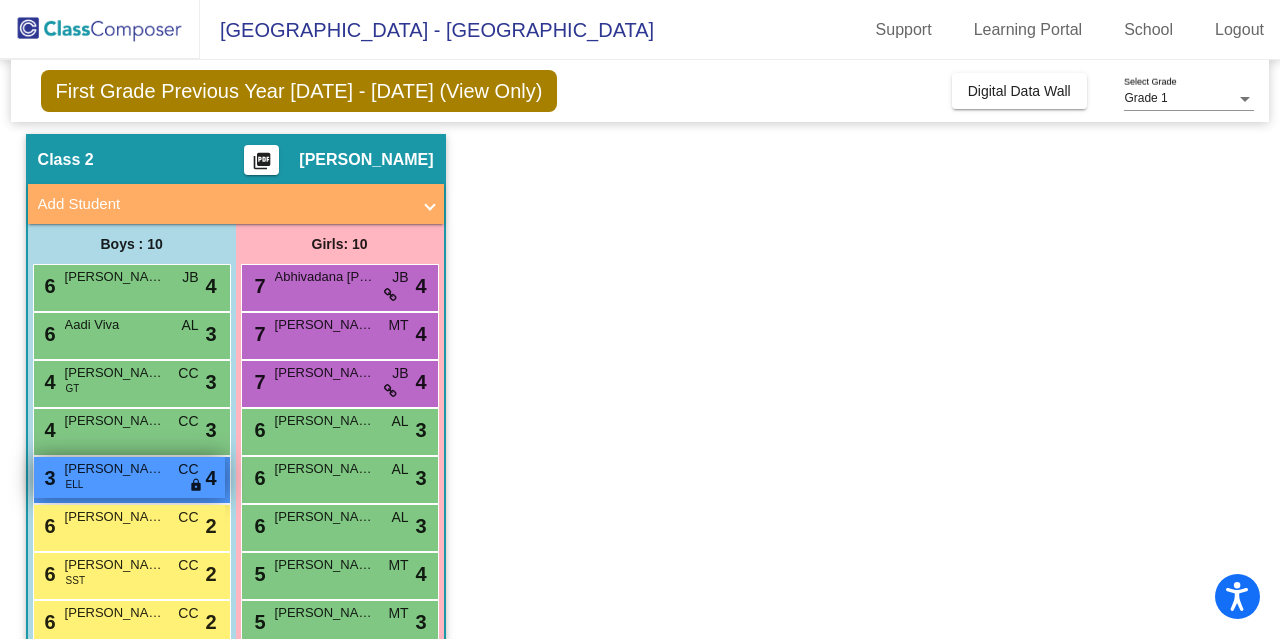 click on "Sivarama Subramanian Jaya K" at bounding box center [115, 469] 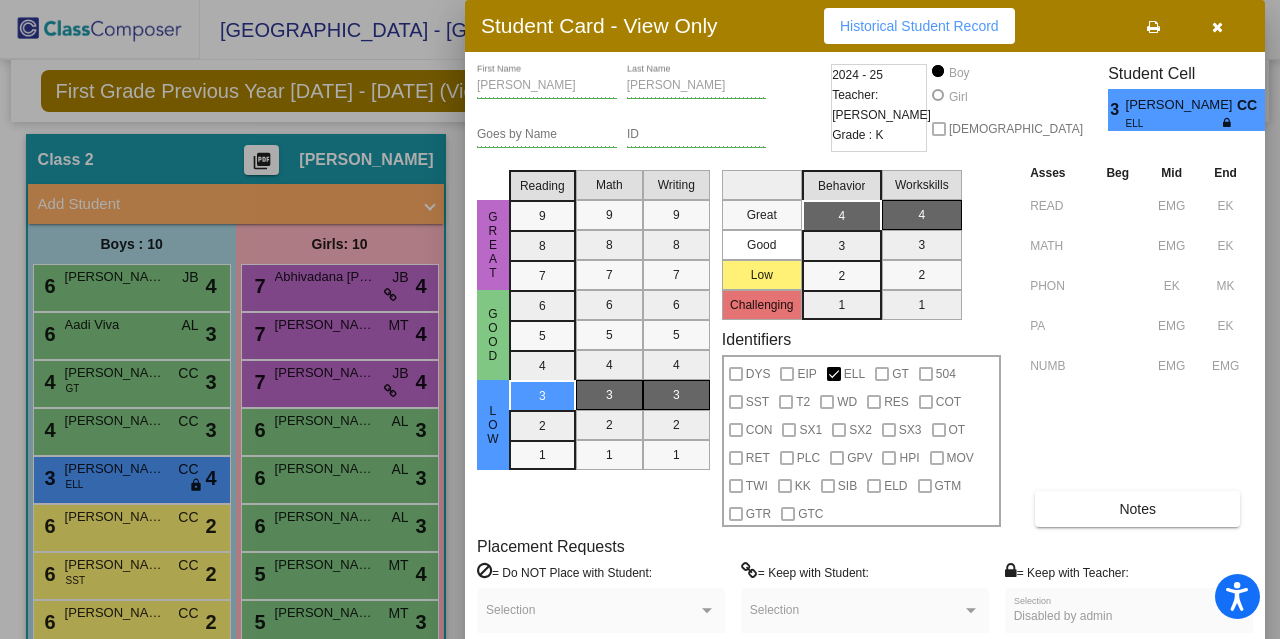 click at bounding box center [1217, 26] 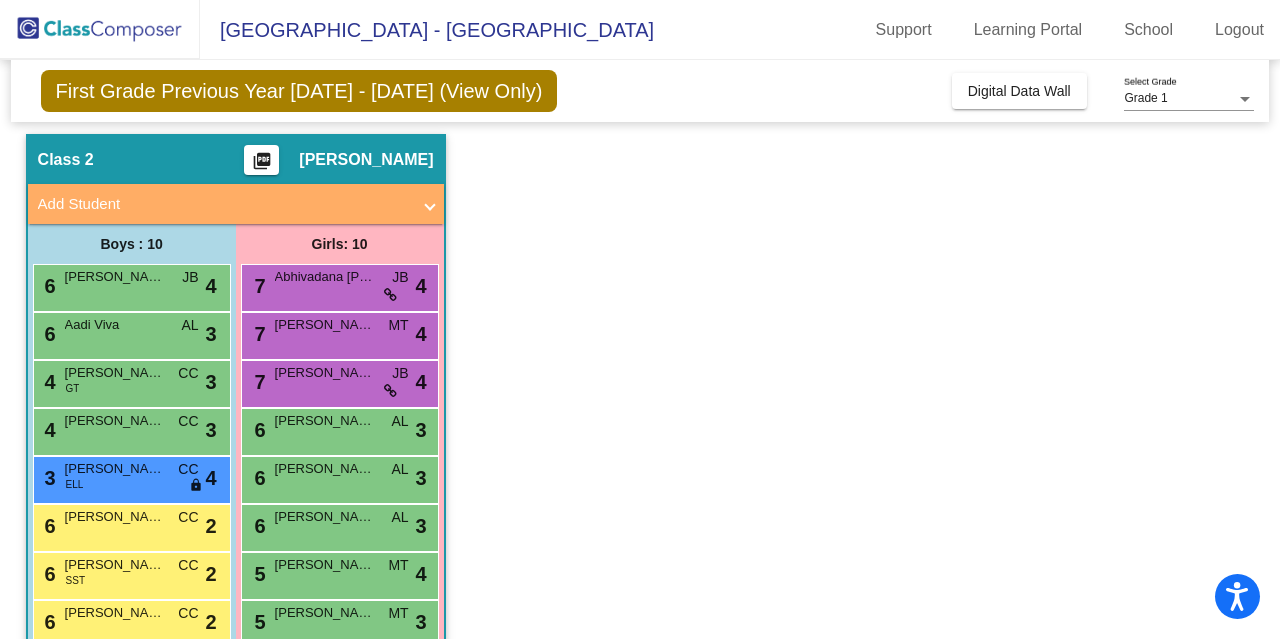 scroll, scrollTop: 192, scrollLeft: 0, axis: vertical 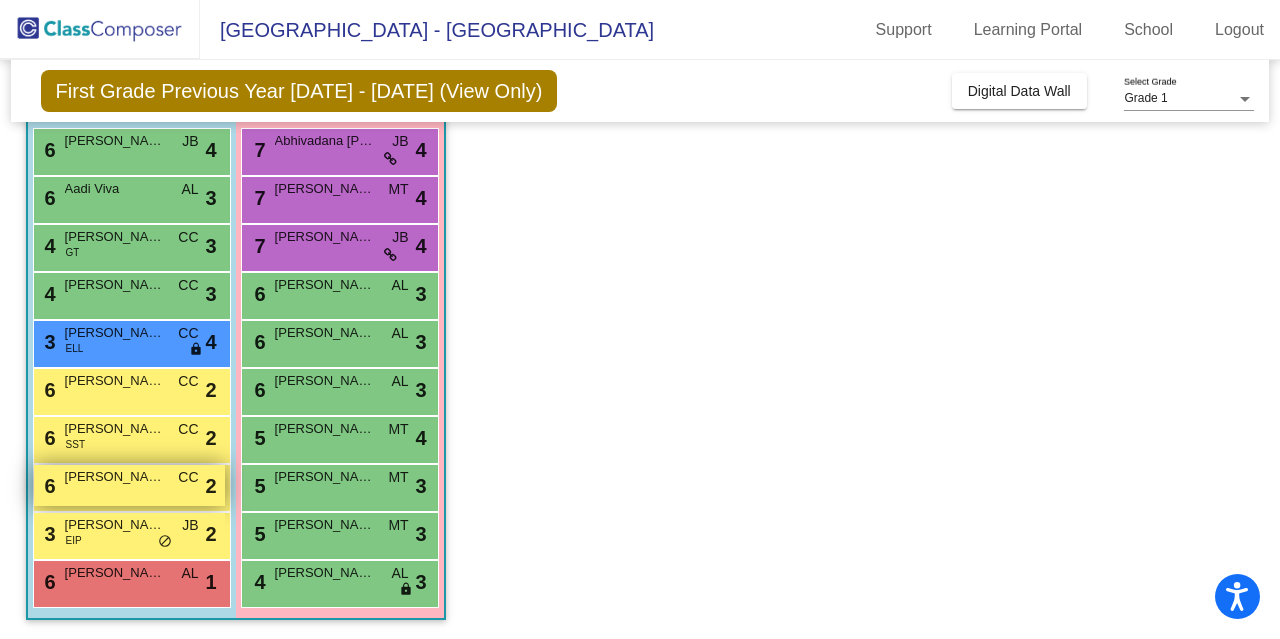 click on "Reyansh Dama" at bounding box center [115, 477] 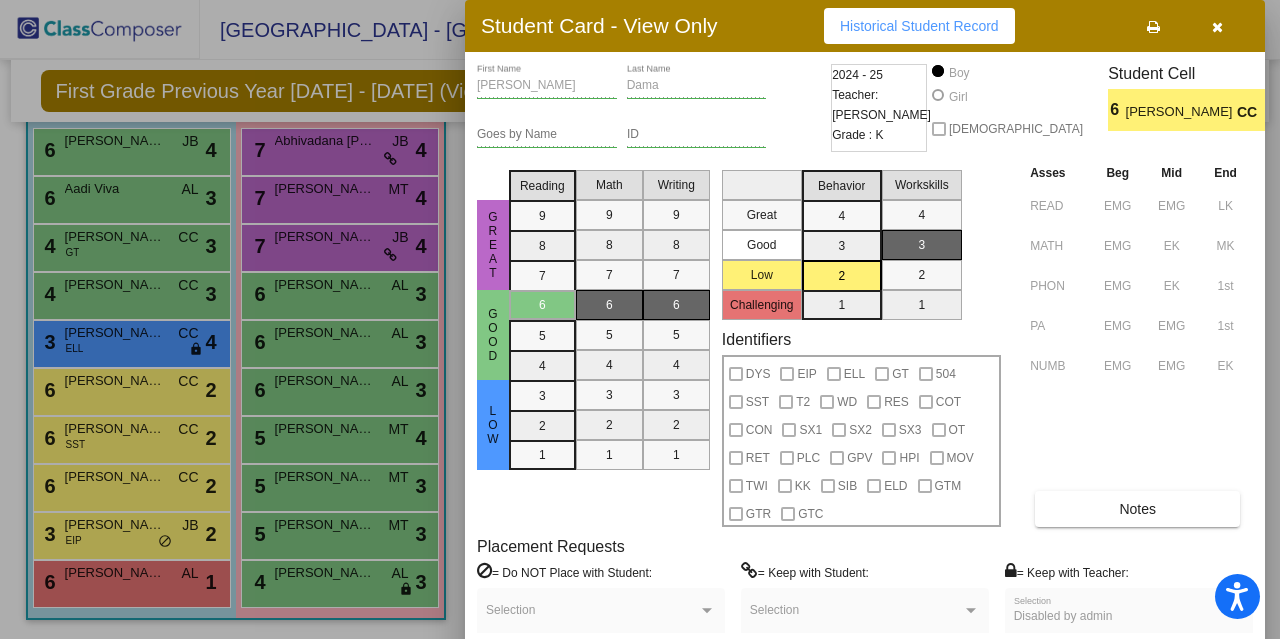 click at bounding box center [1217, 27] 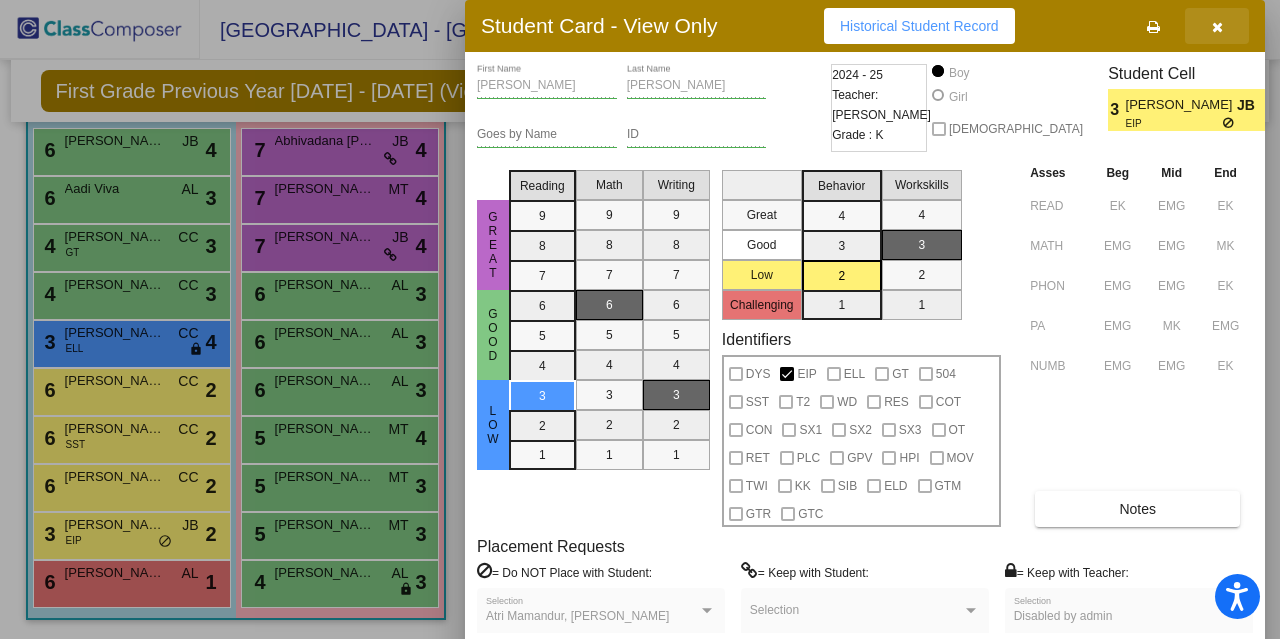click at bounding box center [1217, 26] 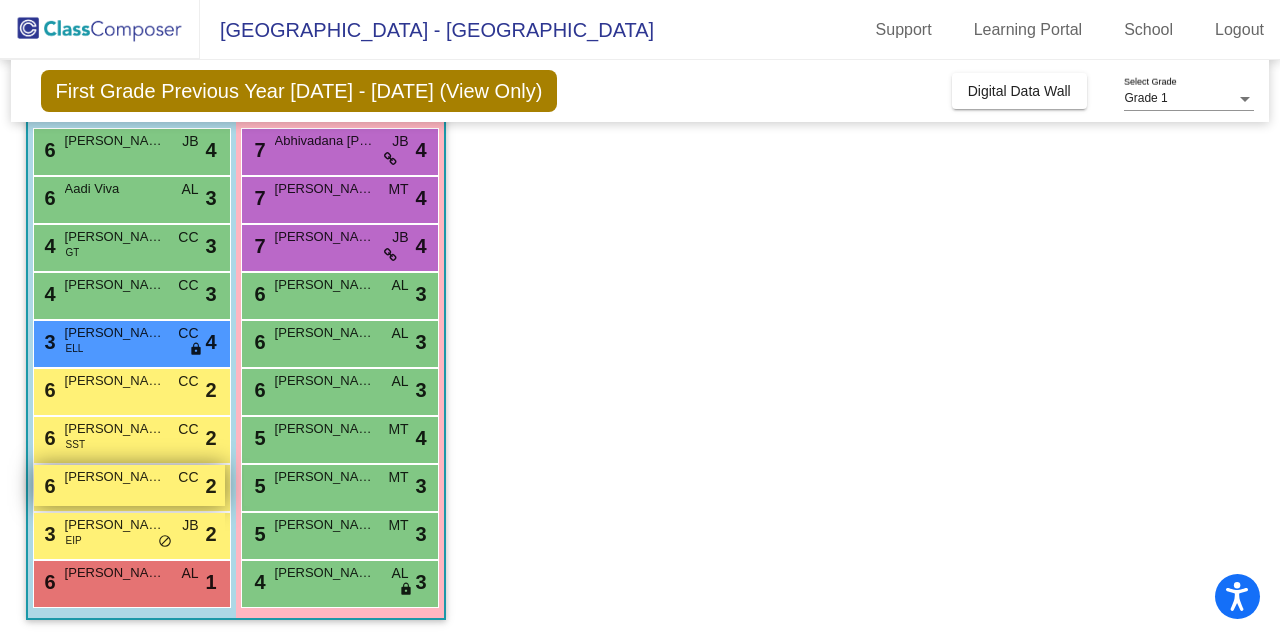 click on "6 Reyansh Dama CC lock do_not_disturb_alt 2" at bounding box center (129, 485) 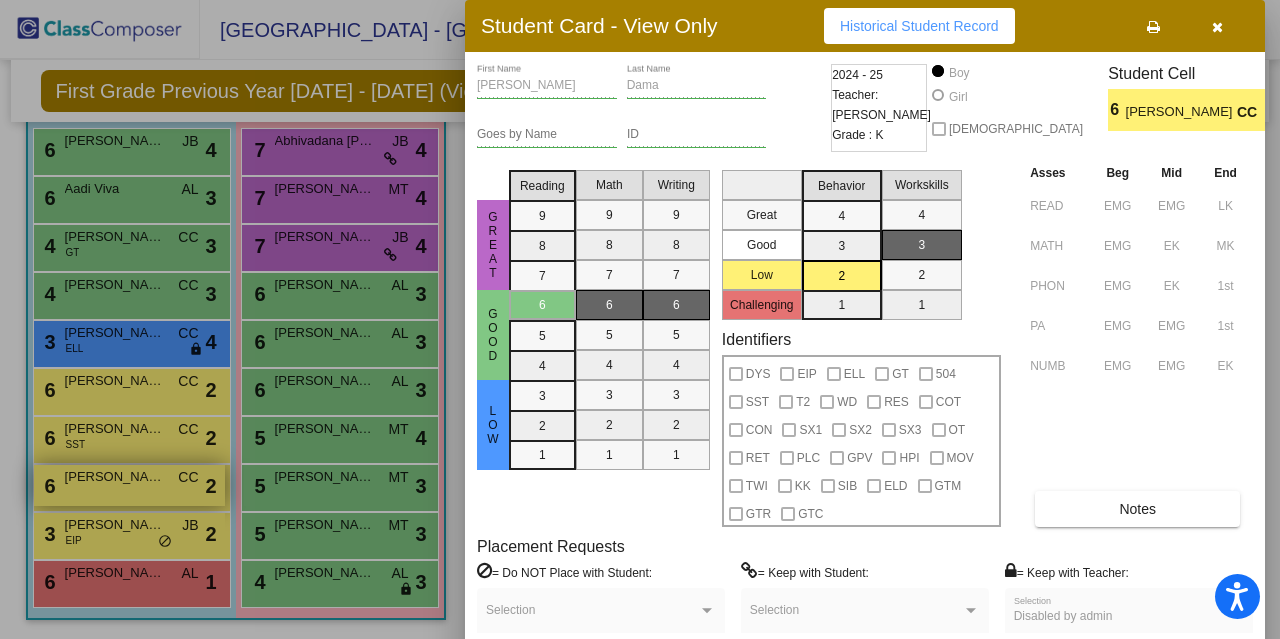 click at bounding box center (640, 319) 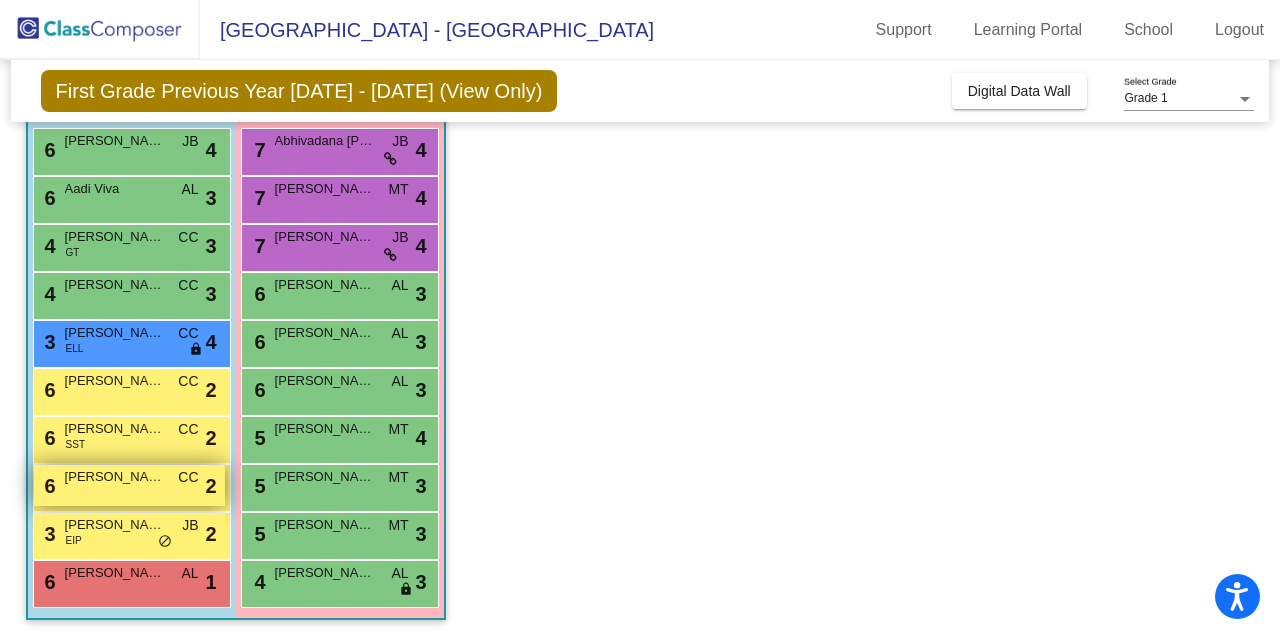click on "6 Reyansh Dama CC lock do_not_disturb_alt 2" at bounding box center (129, 485) 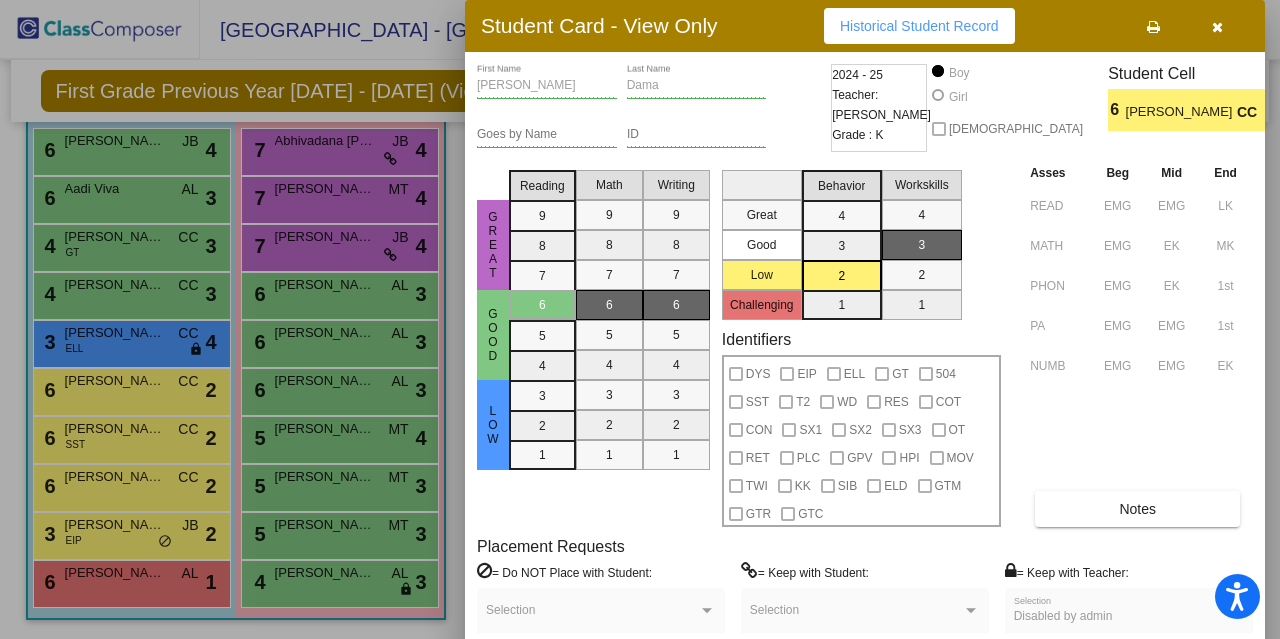 click at bounding box center (1217, 27) 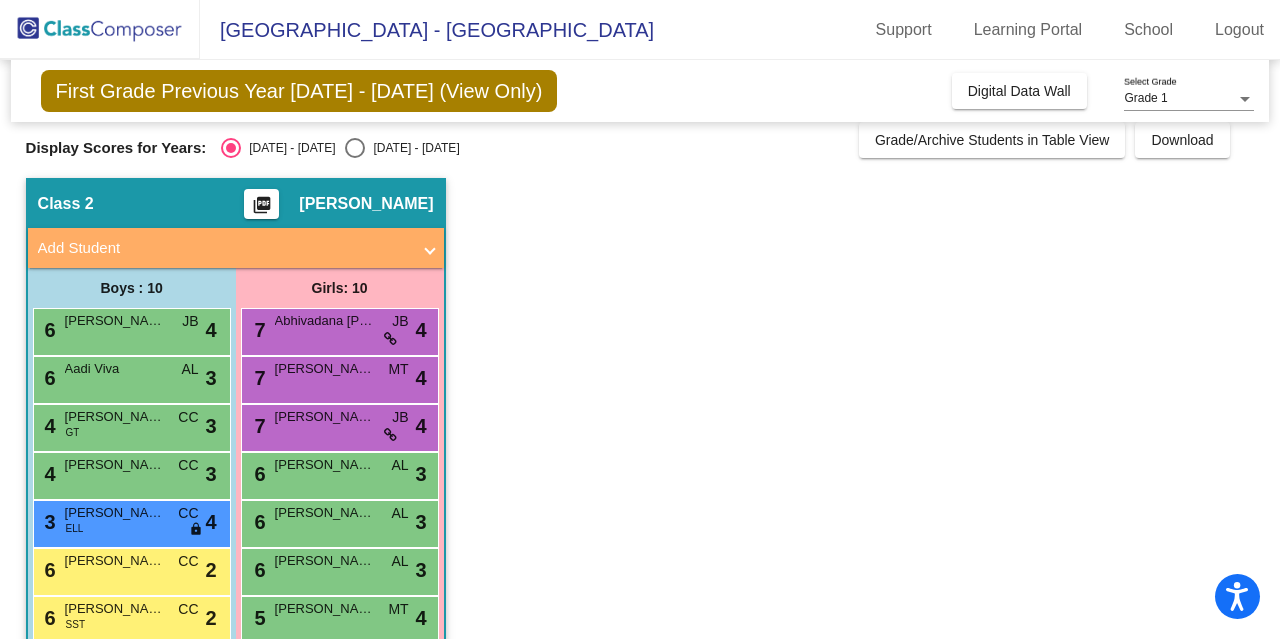 scroll, scrollTop: 192, scrollLeft: 0, axis: vertical 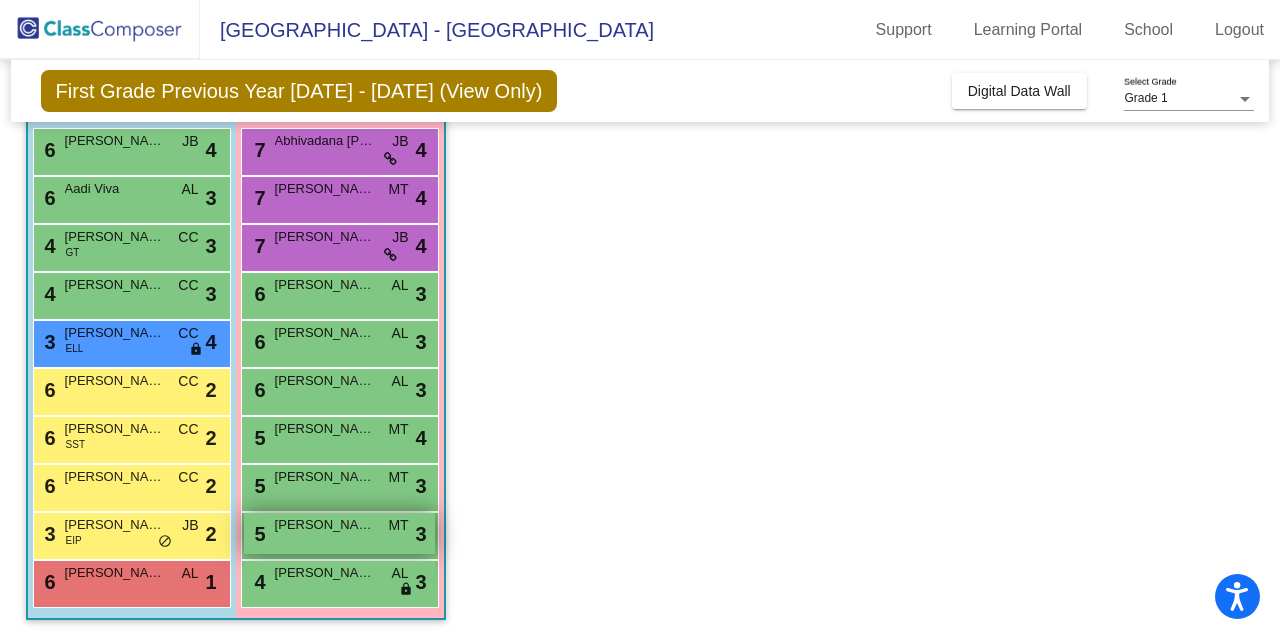 click on "5 Maya Evans MT lock do_not_disturb_alt 3" at bounding box center [339, 533] 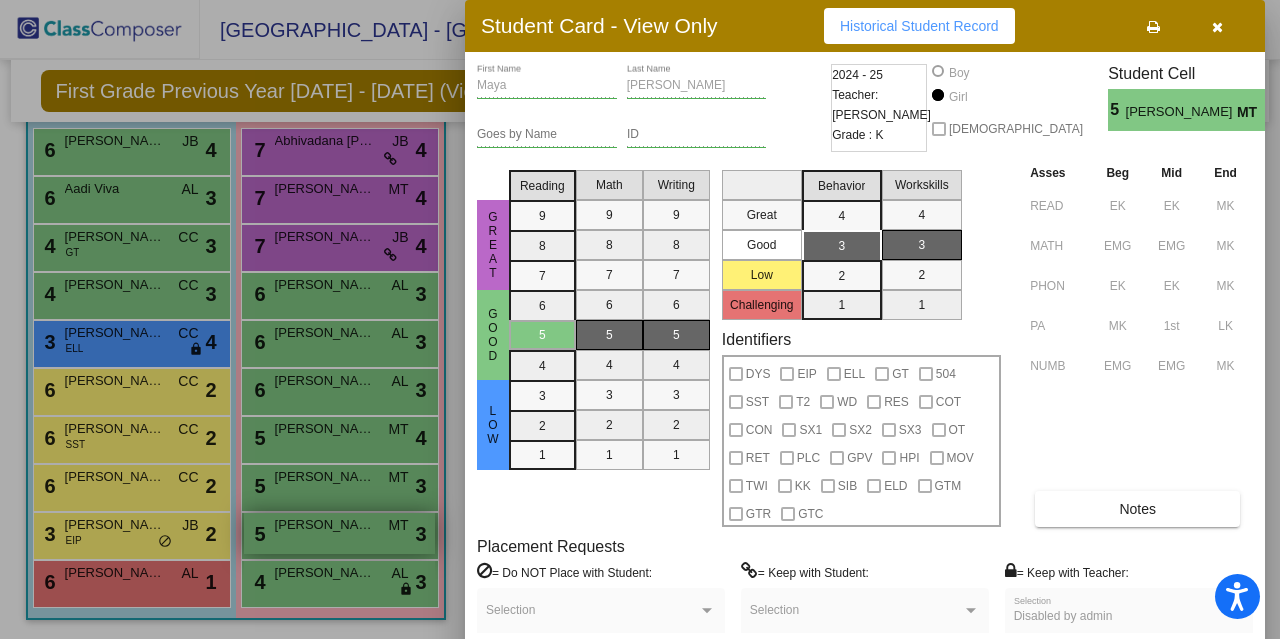 click at bounding box center (1217, 27) 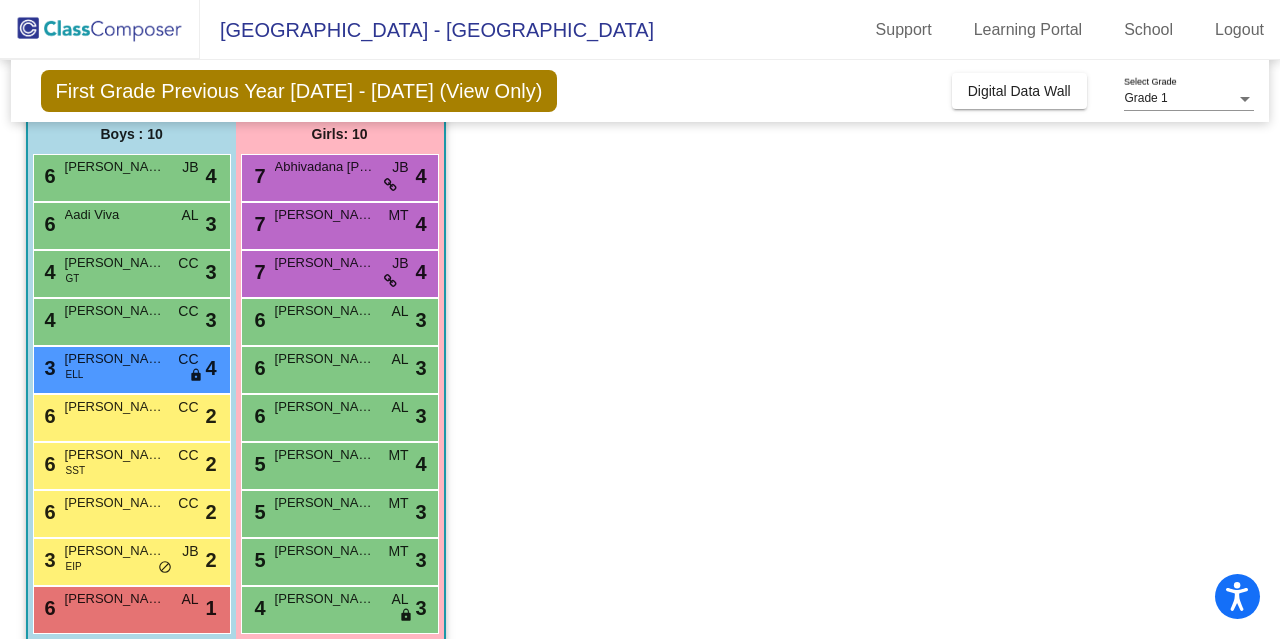 scroll, scrollTop: 170, scrollLeft: 0, axis: vertical 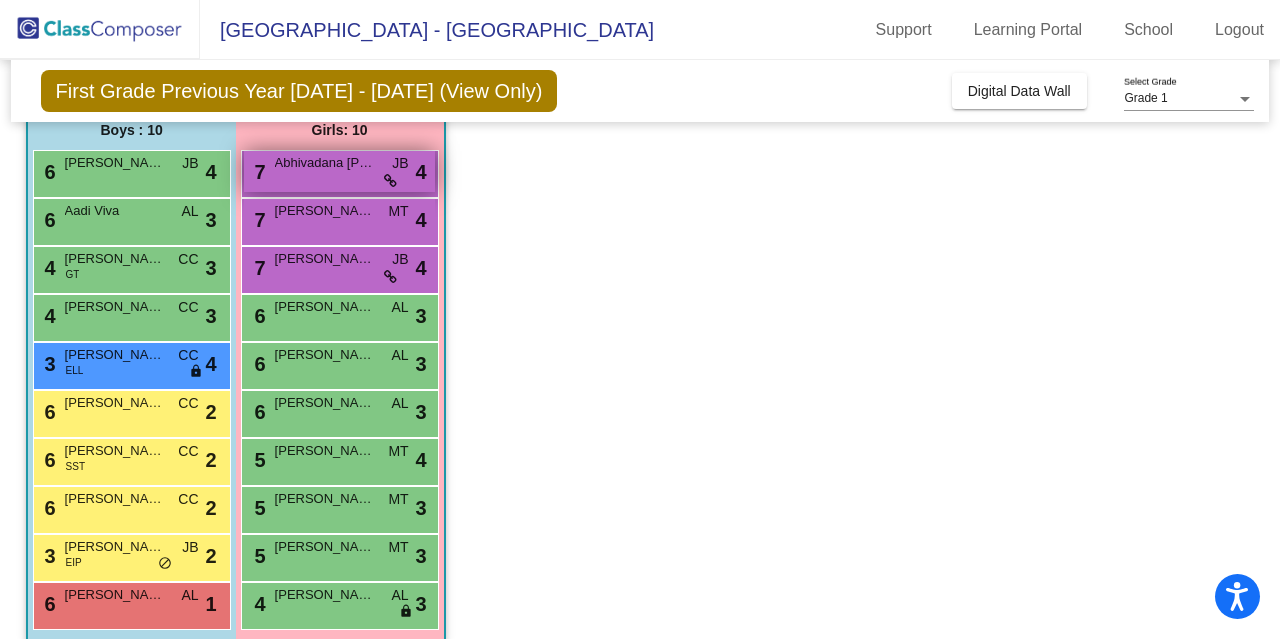 click on "Abhivadana Arul" at bounding box center [325, 163] 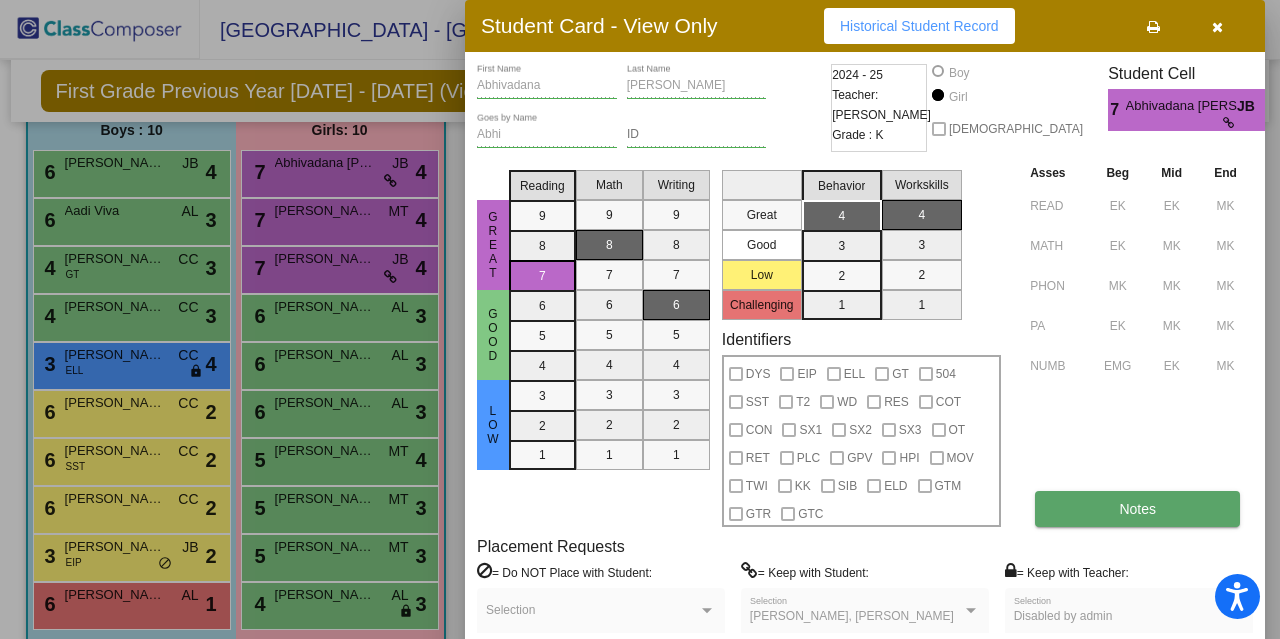 click on "Notes" at bounding box center (1137, 509) 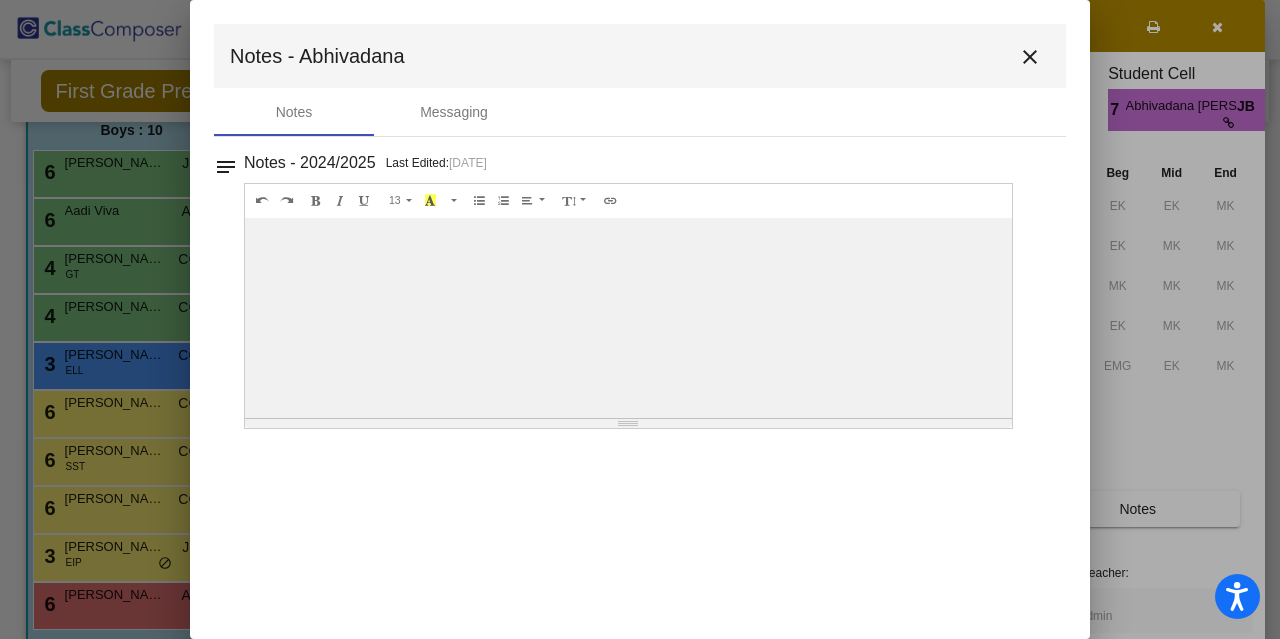 click on "close" at bounding box center [1030, 57] 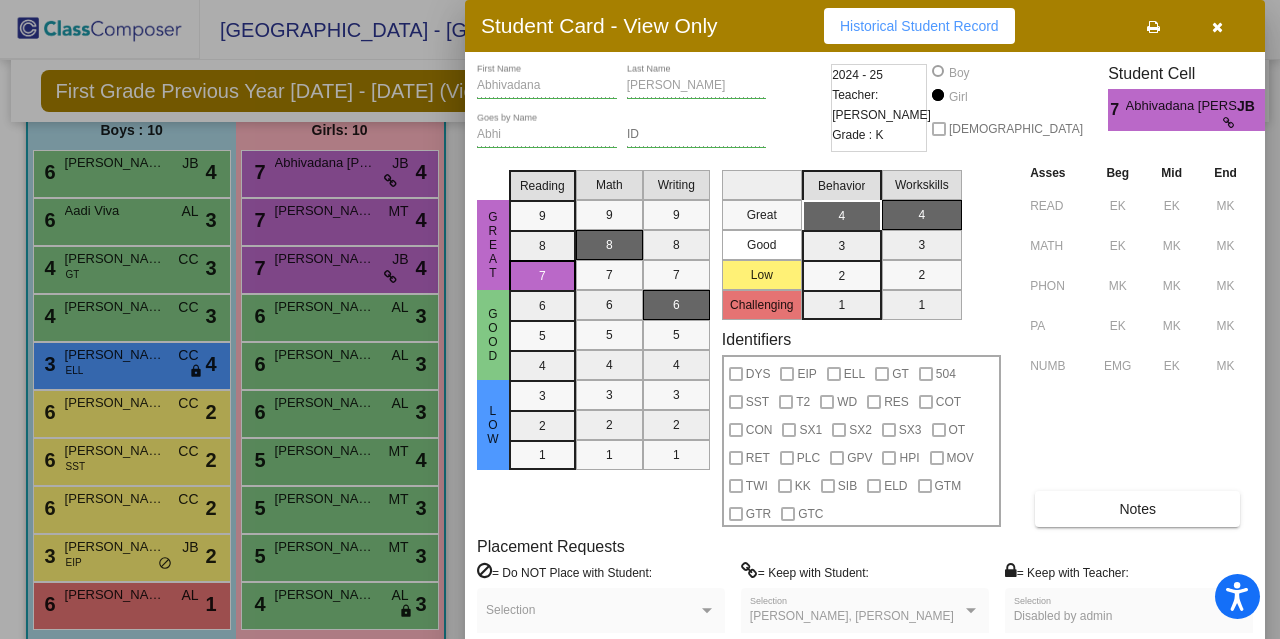 click at bounding box center [1217, 27] 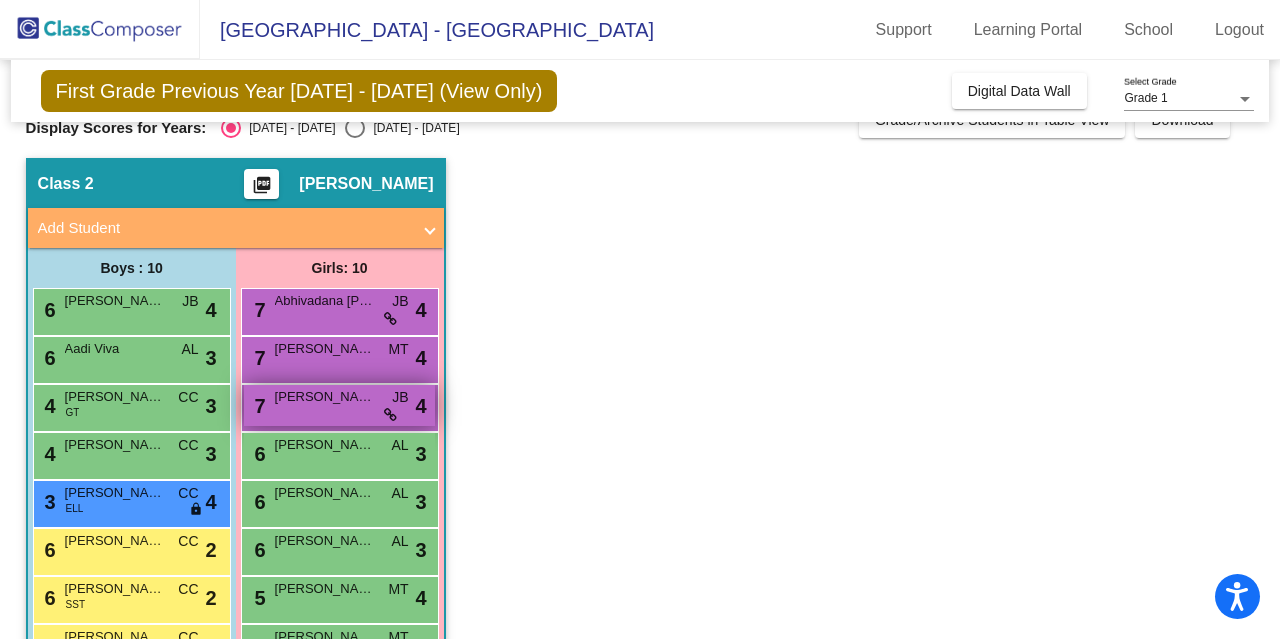 scroll, scrollTop: 32, scrollLeft: 0, axis: vertical 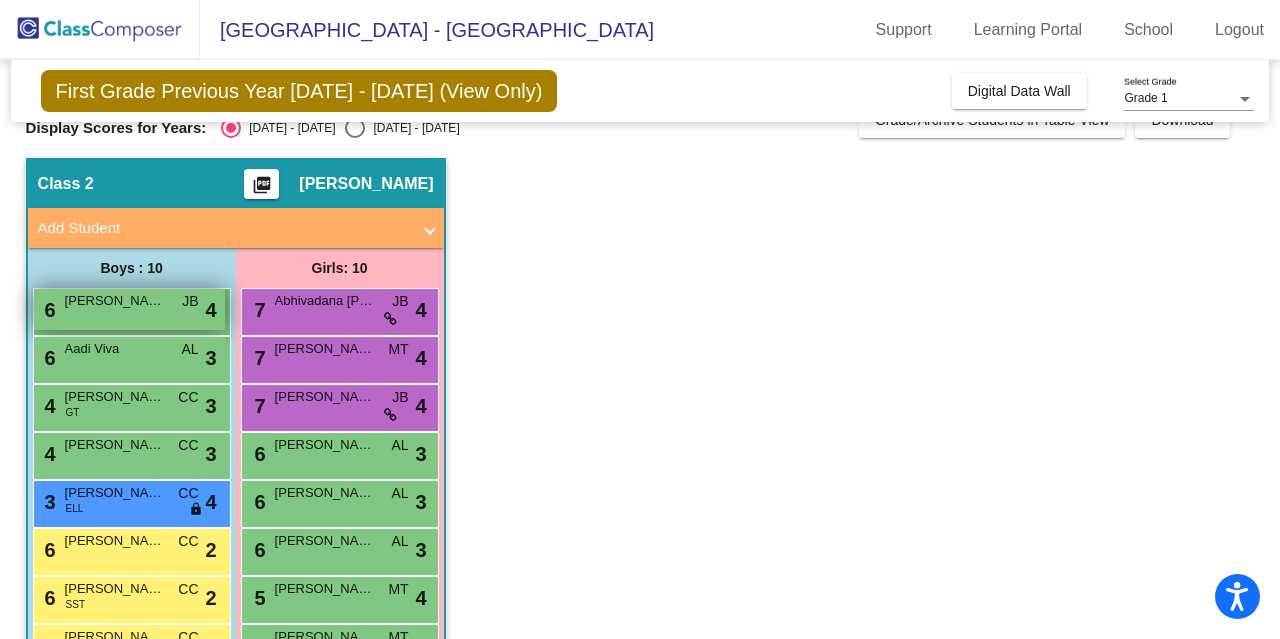 click on "6 Shashank Krishna Devalla JB lock do_not_disturb_alt 4" at bounding box center [129, 309] 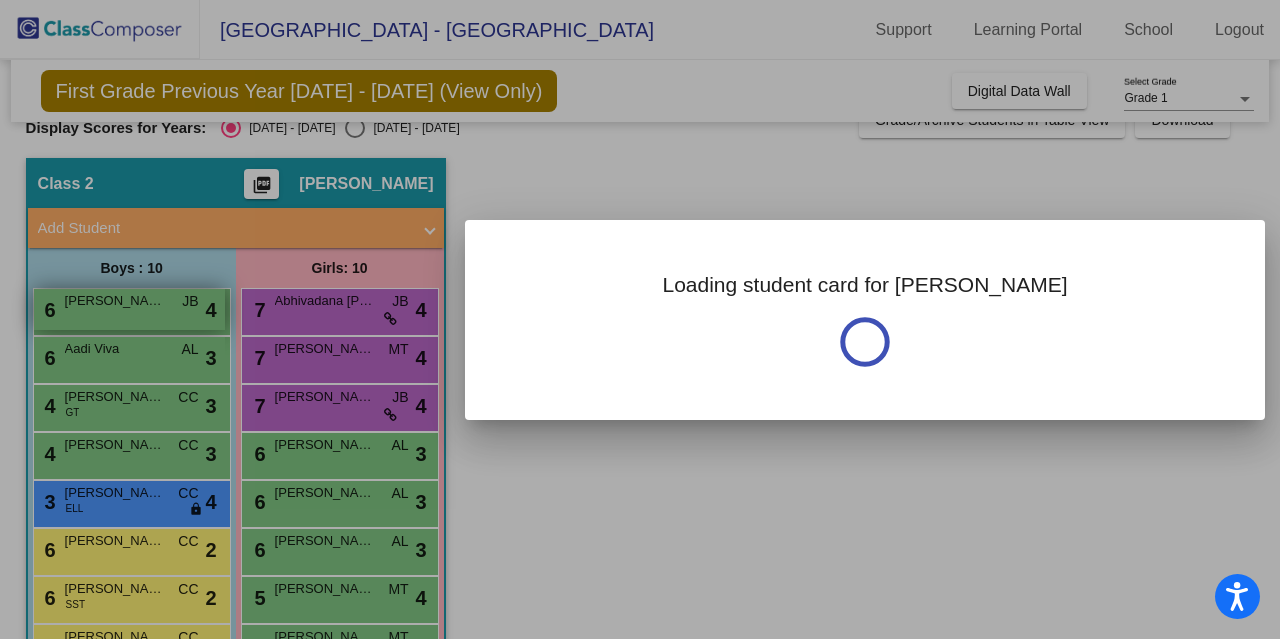 click at bounding box center [640, 319] 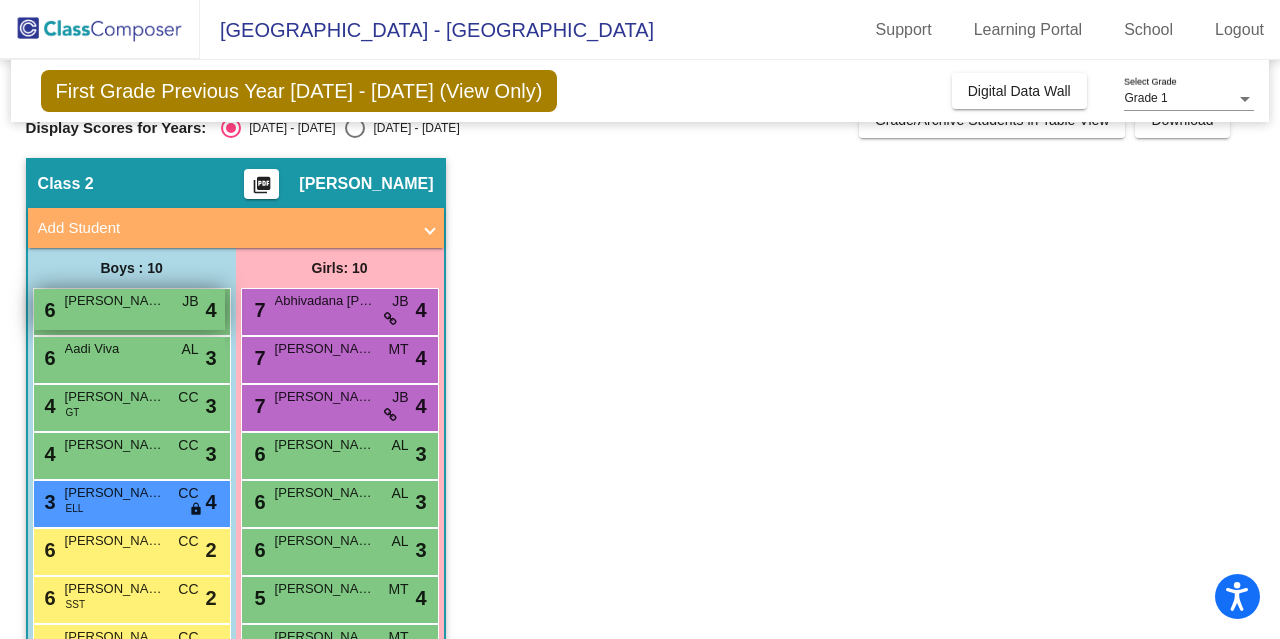 click on "6 Shashank Krishna Devalla JB lock do_not_disturb_alt 4" at bounding box center [129, 309] 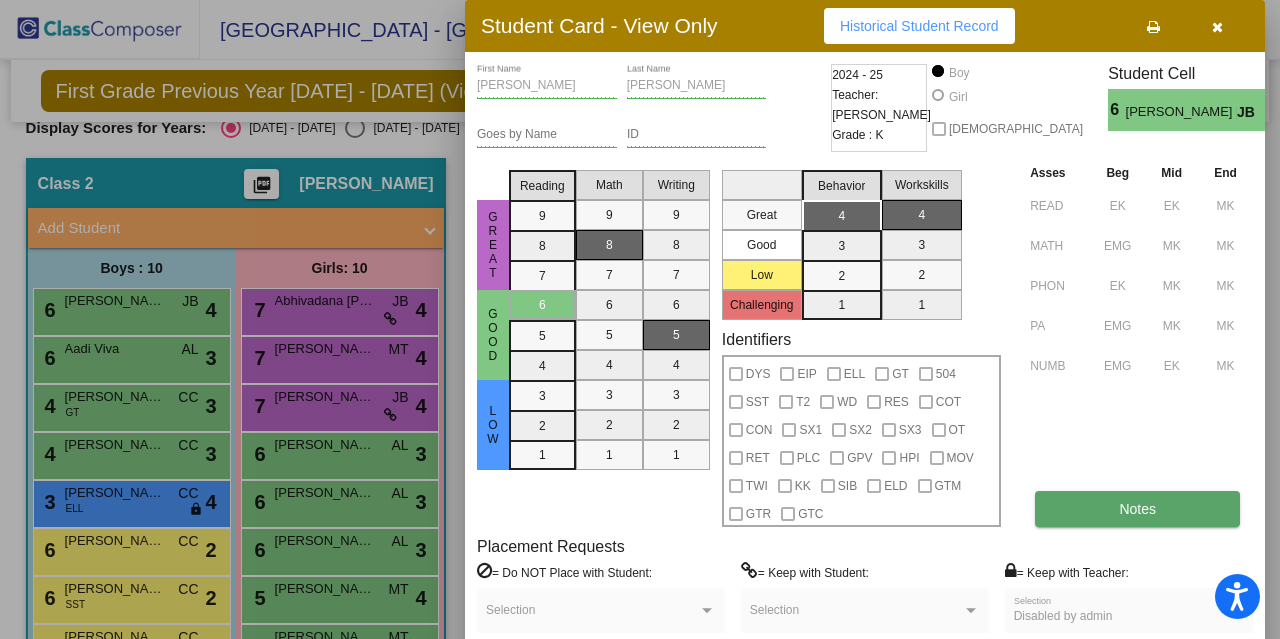 click on "Notes" at bounding box center [1137, 509] 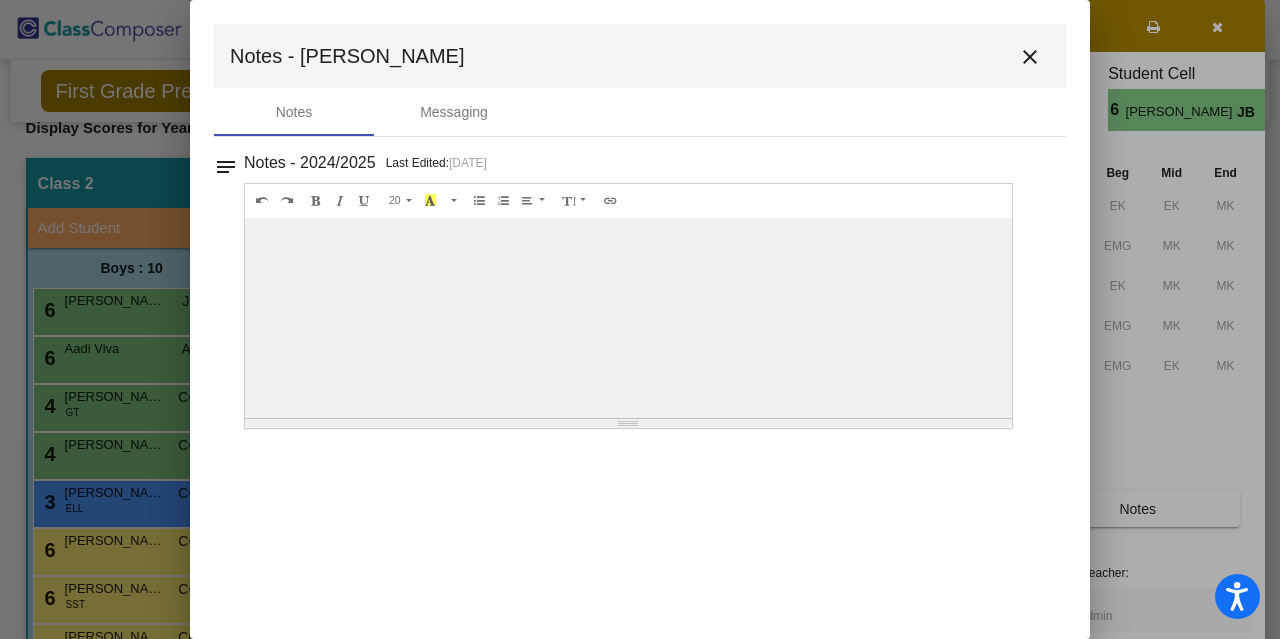click on "close" at bounding box center (1030, 57) 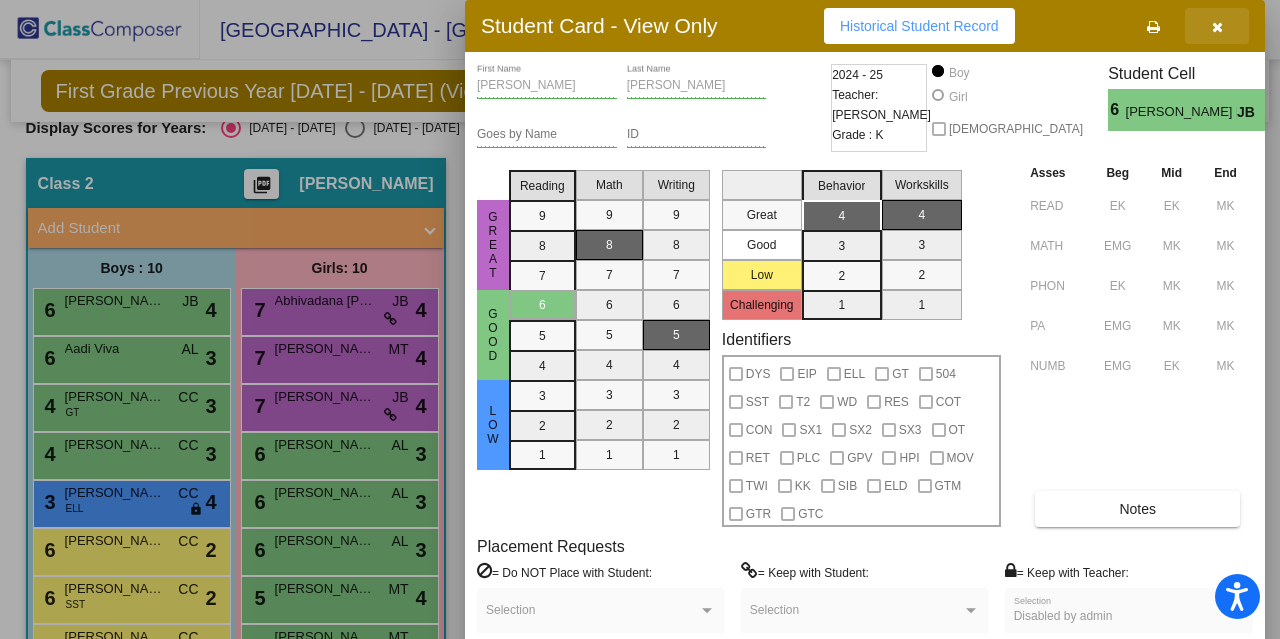 click at bounding box center (1217, 27) 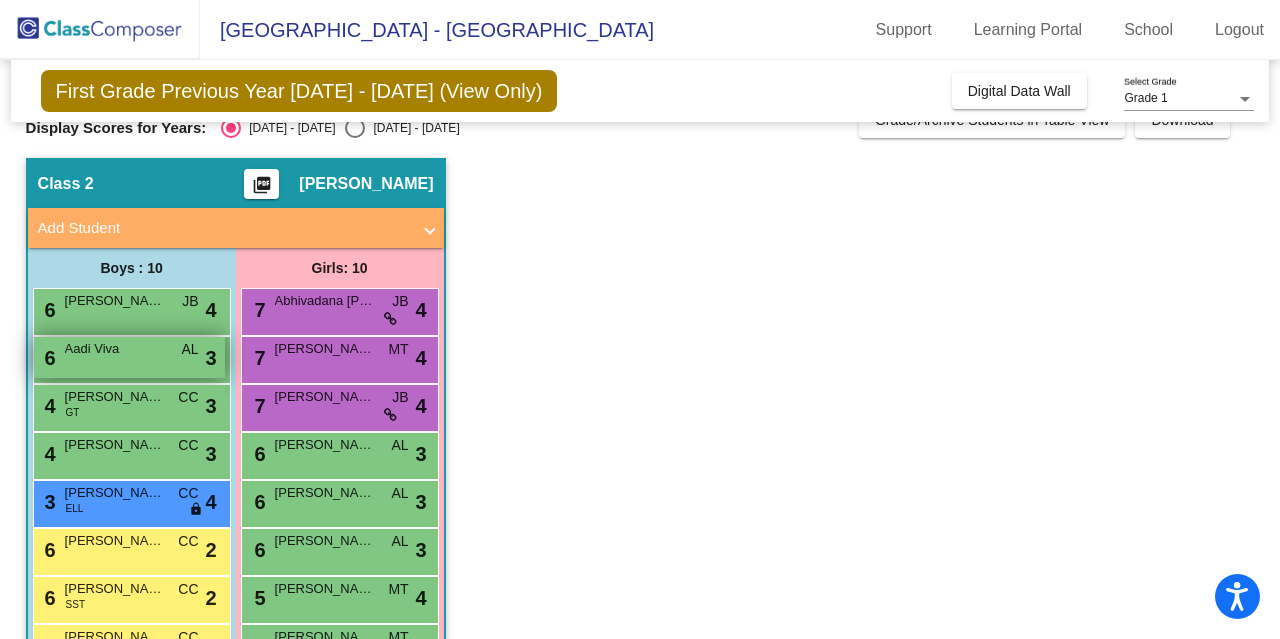 click on "6 Aadi Viva AL lock do_not_disturb_alt 3" at bounding box center [129, 357] 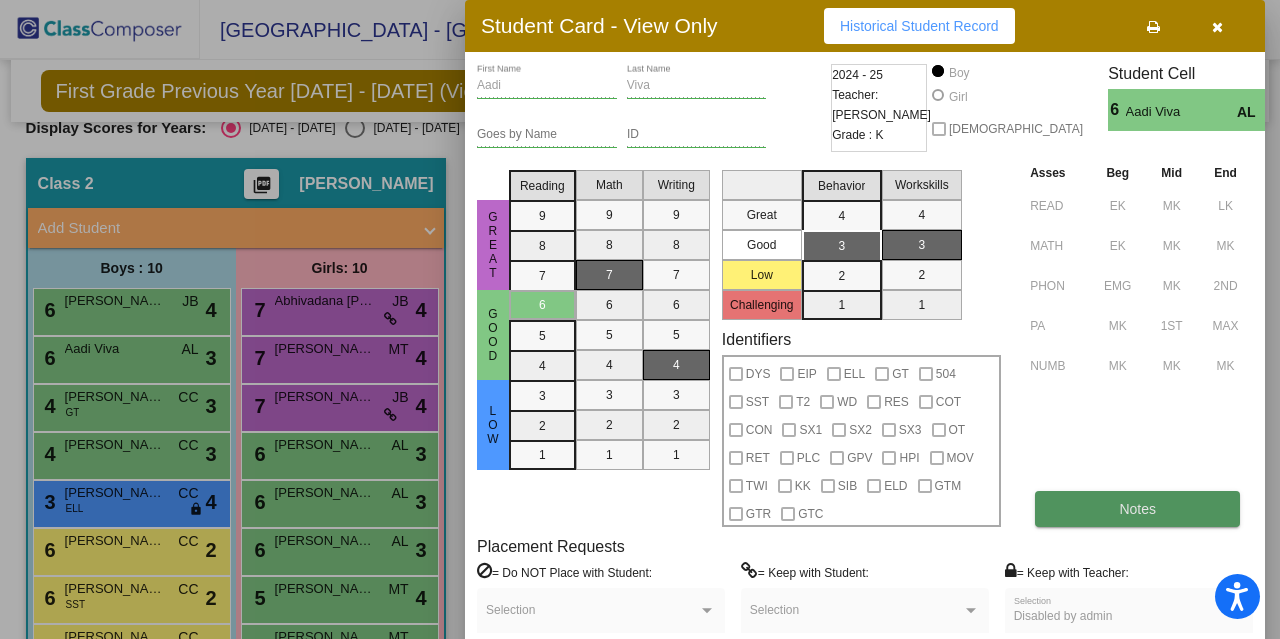 click on "Notes" at bounding box center [1137, 509] 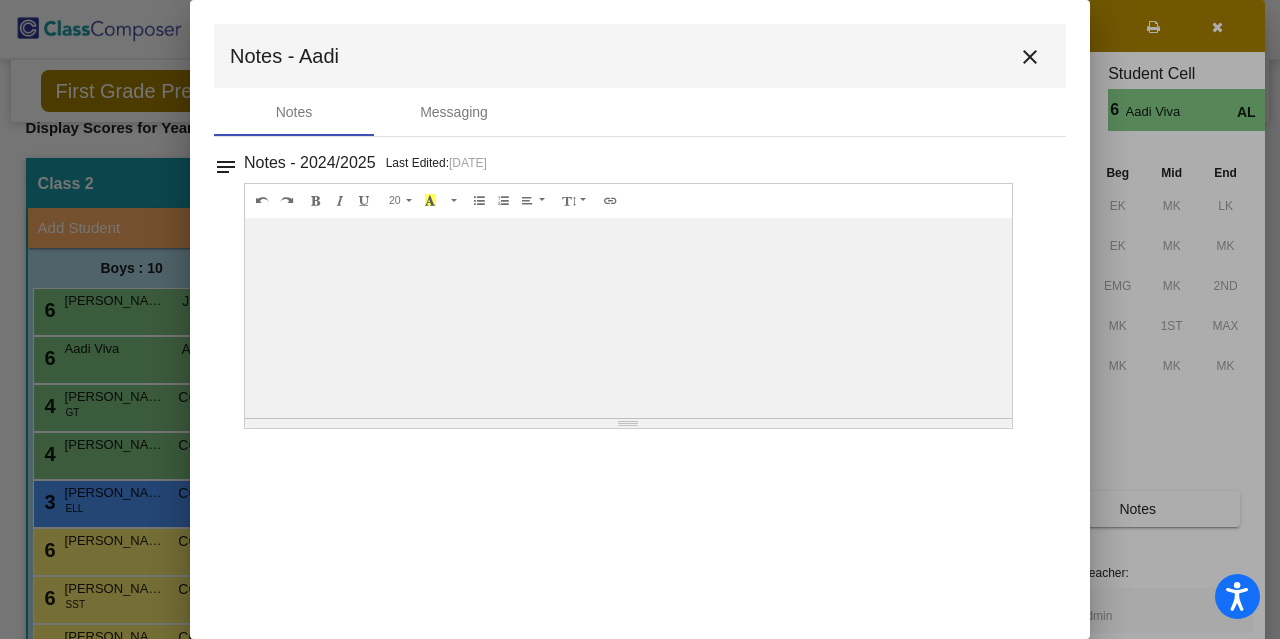click on "close" at bounding box center (1030, 57) 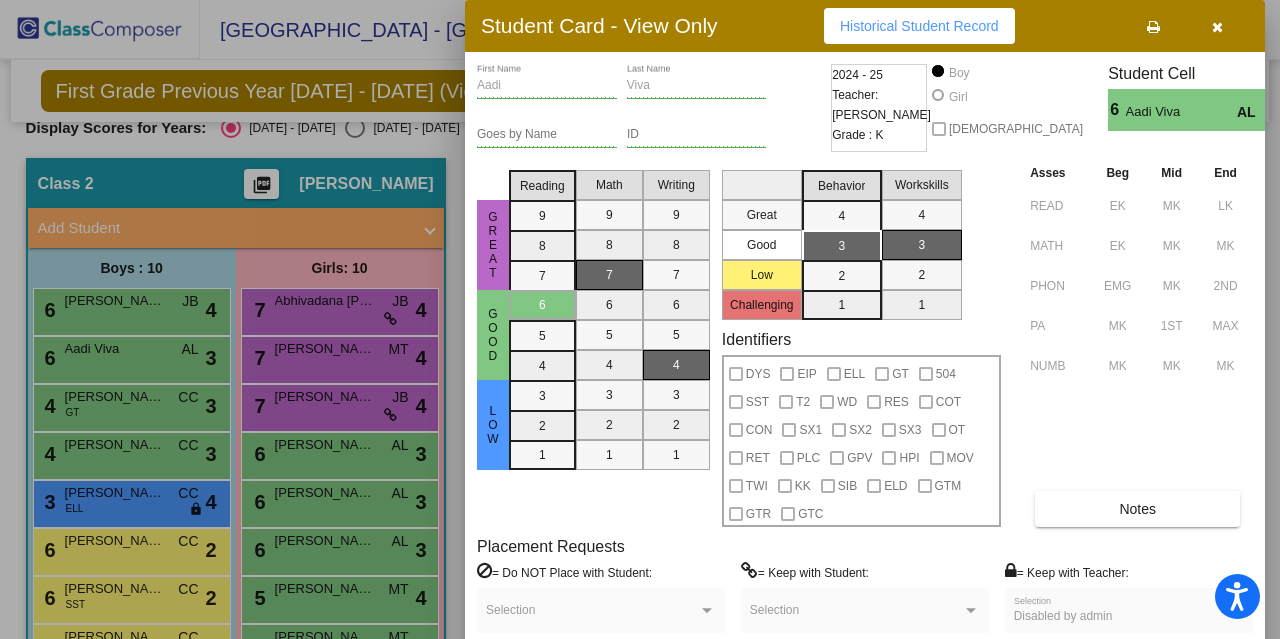 click at bounding box center [1217, 26] 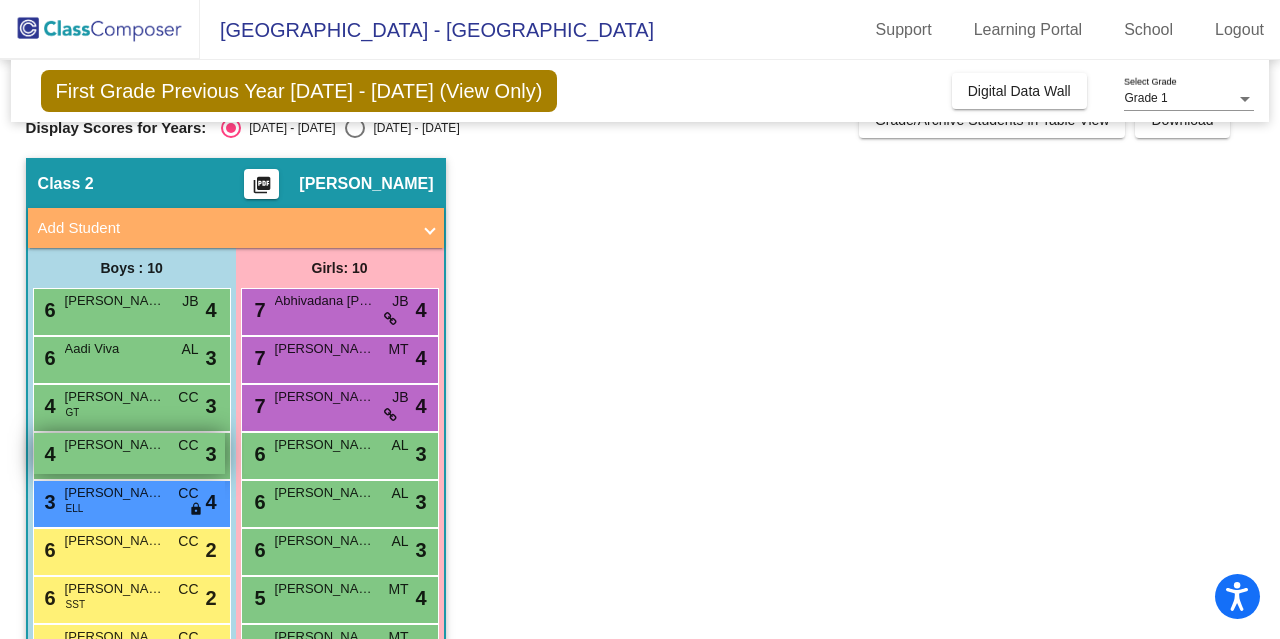 click on "Nishaad Kelkar" at bounding box center [115, 445] 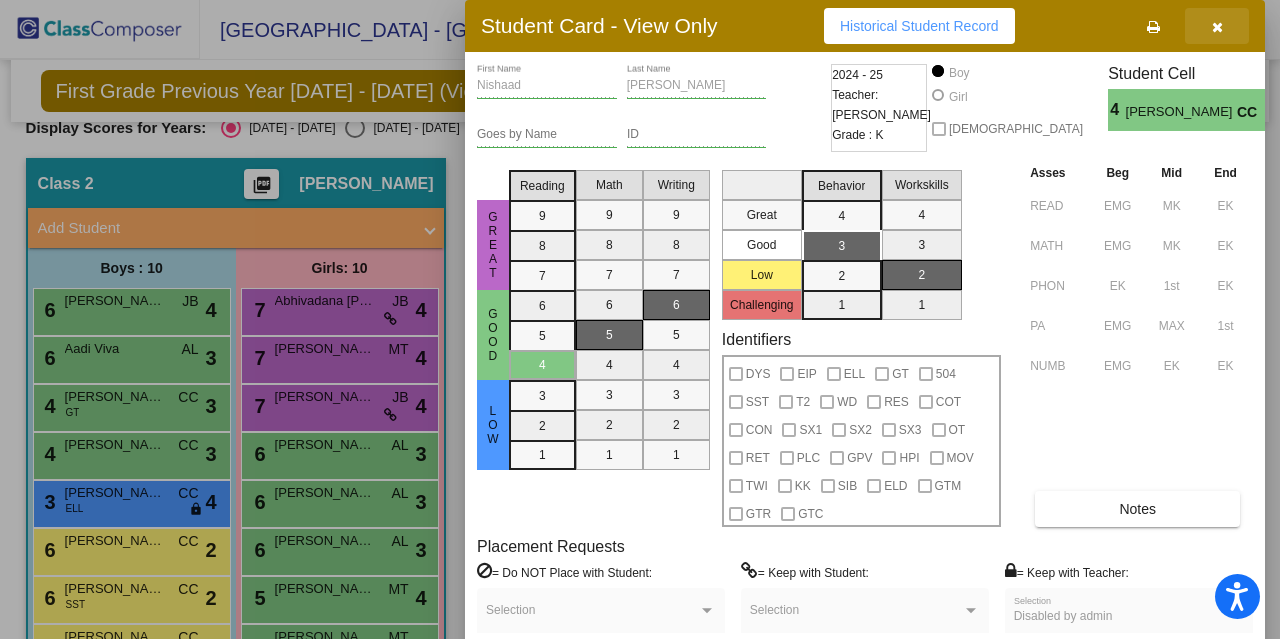 click at bounding box center (1217, 27) 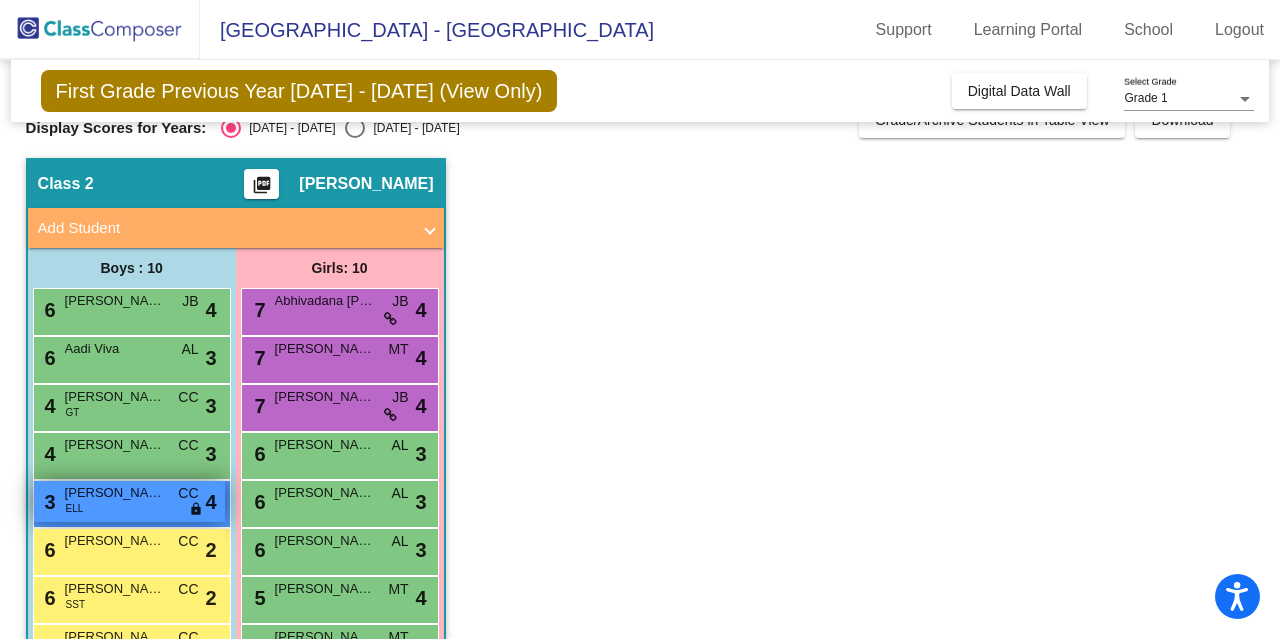click on "3 Sivarama Subramanian Jaya K ELL CC lock do_not_disturb_alt 4" at bounding box center (129, 501) 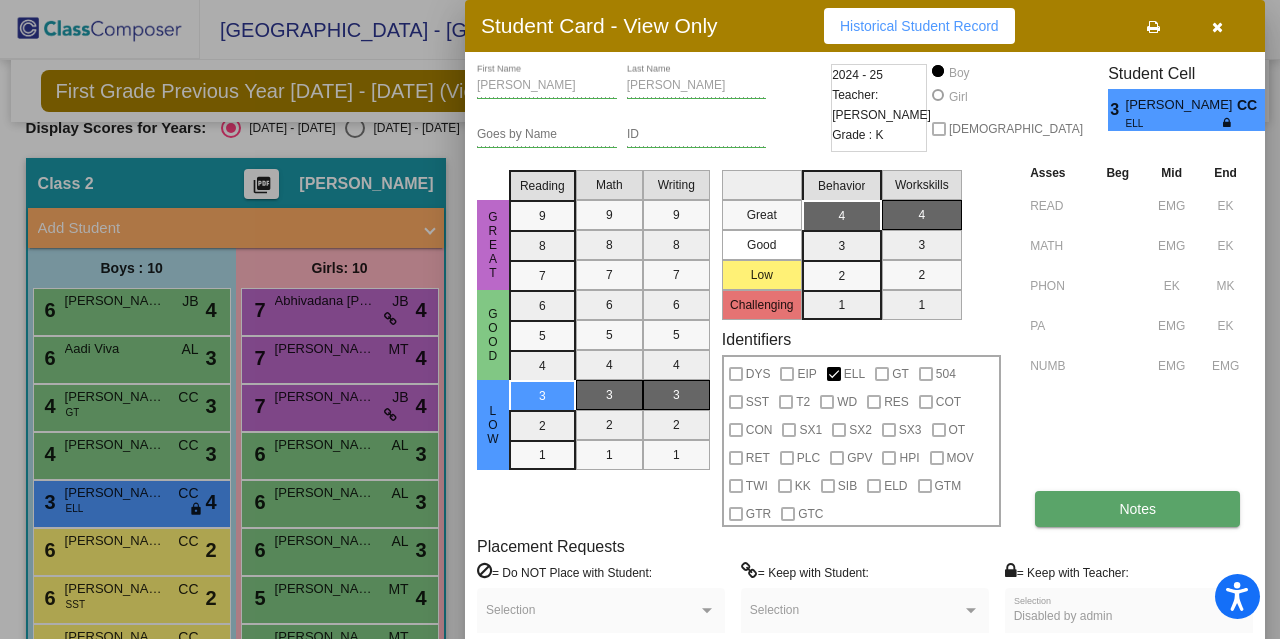 click on "Notes" at bounding box center [1137, 509] 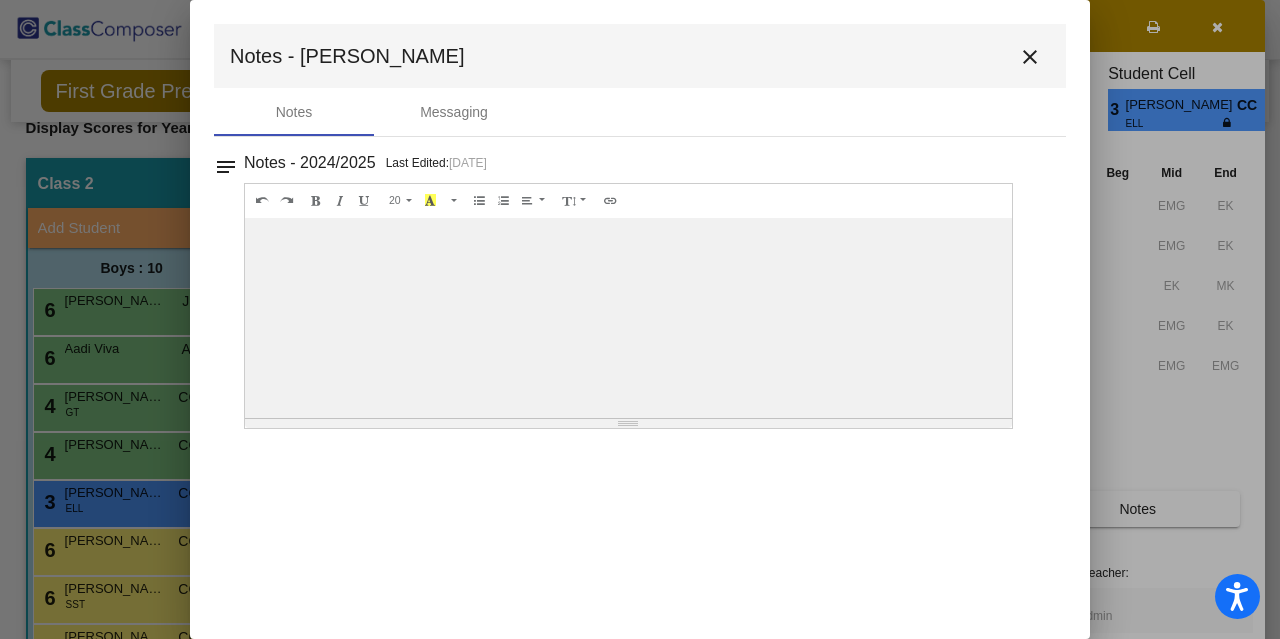 click on "close" at bounding box center [1030, 57] 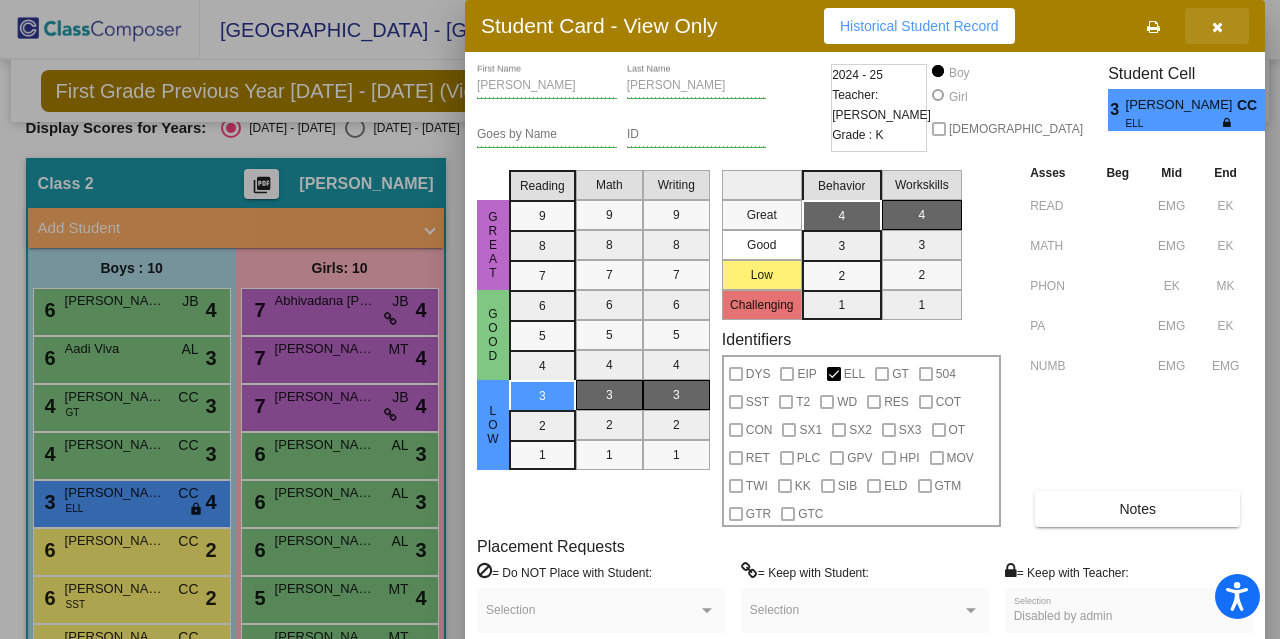 click at bounding box center [1217, 26] 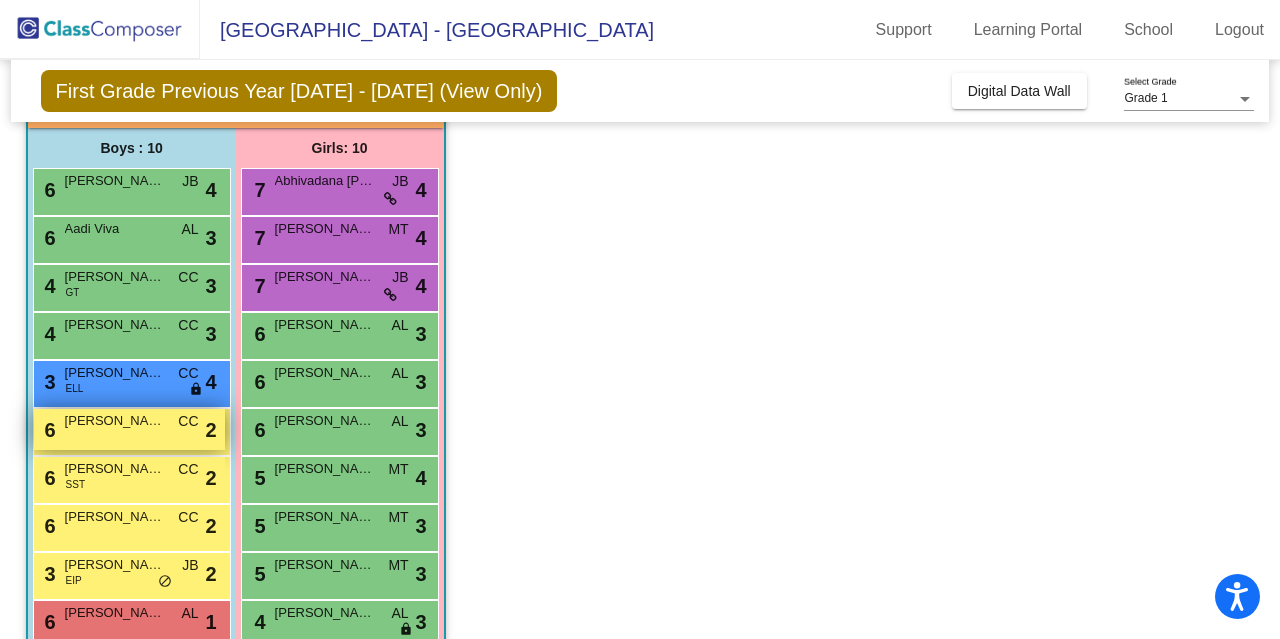 scroll, scrollTop: 192, scrollLeft: 0, axis: vertical 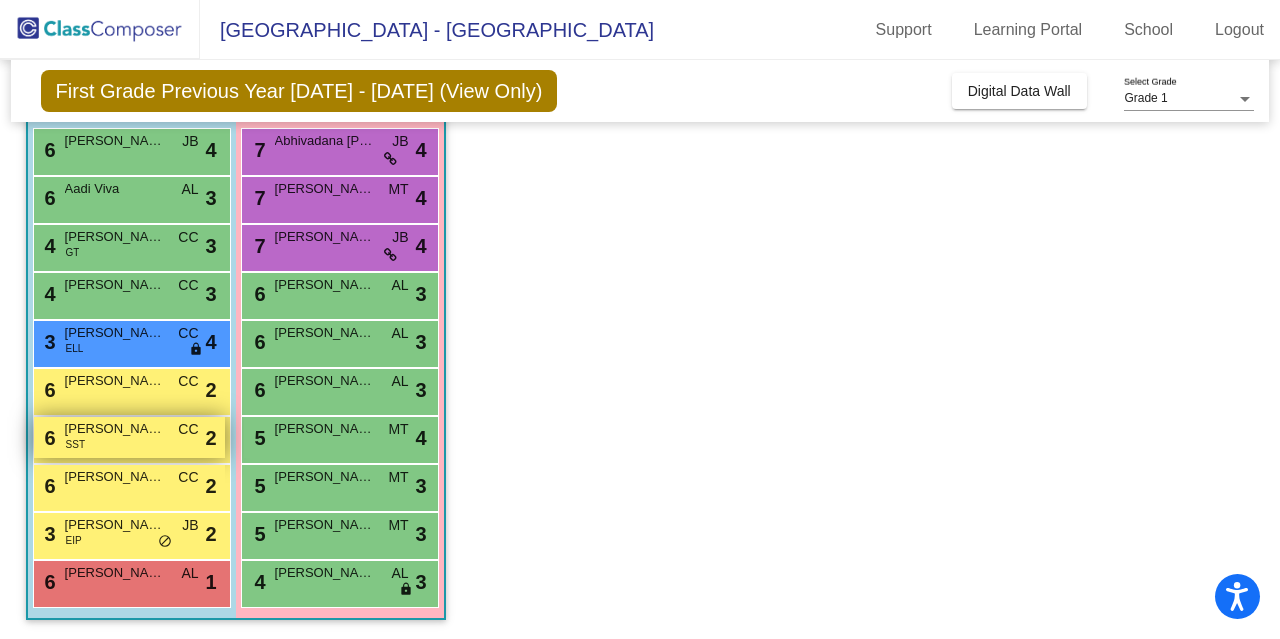 click on "Liyansh Somireddy" at bounding box center (115, 429) 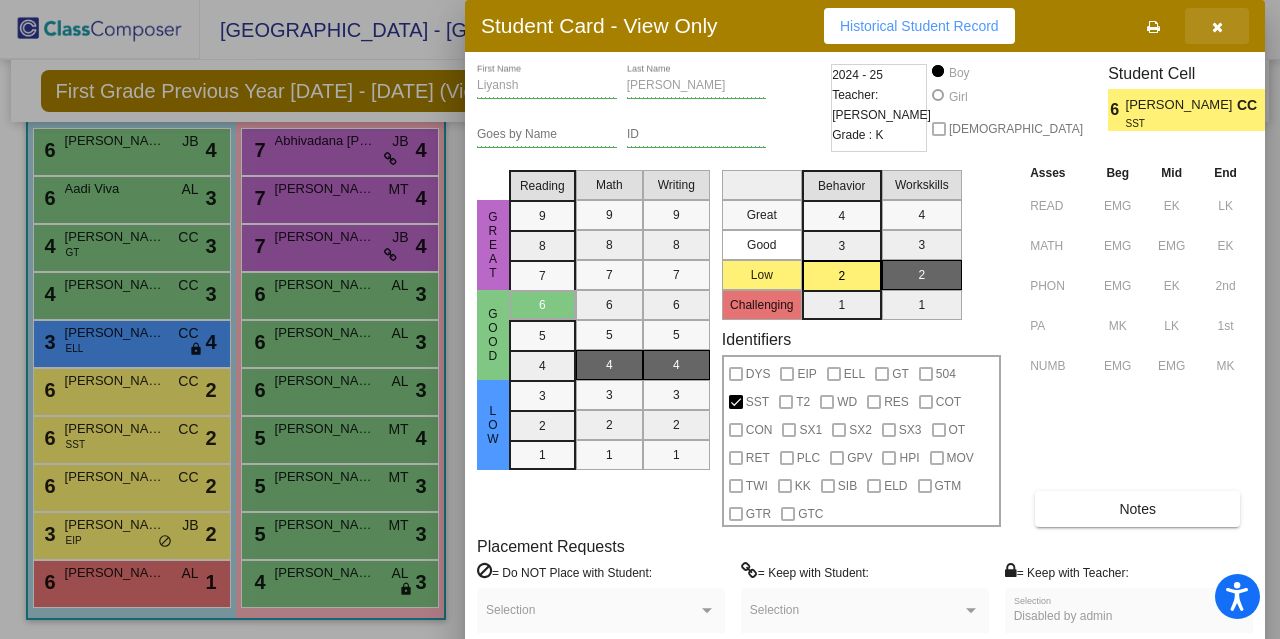 click at bounding box center (1217, 26) 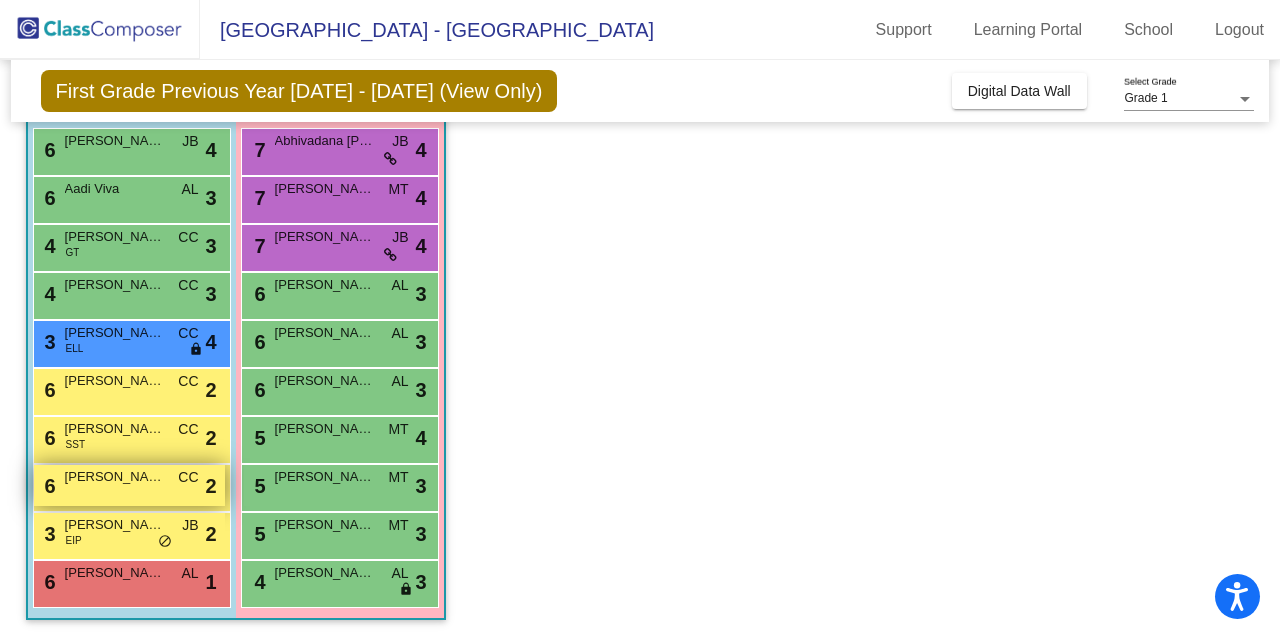 click on "Reyansh Dama" at bounding box center [115, 477] 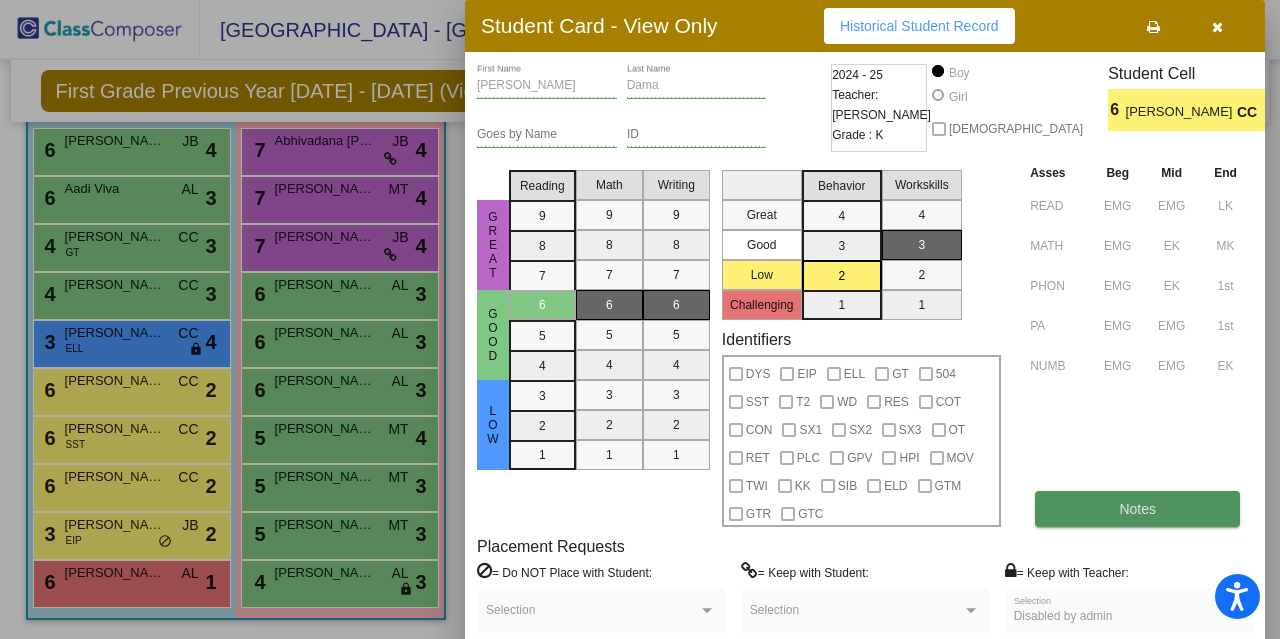 click on "Notes" at bounding box center [1137, 509] 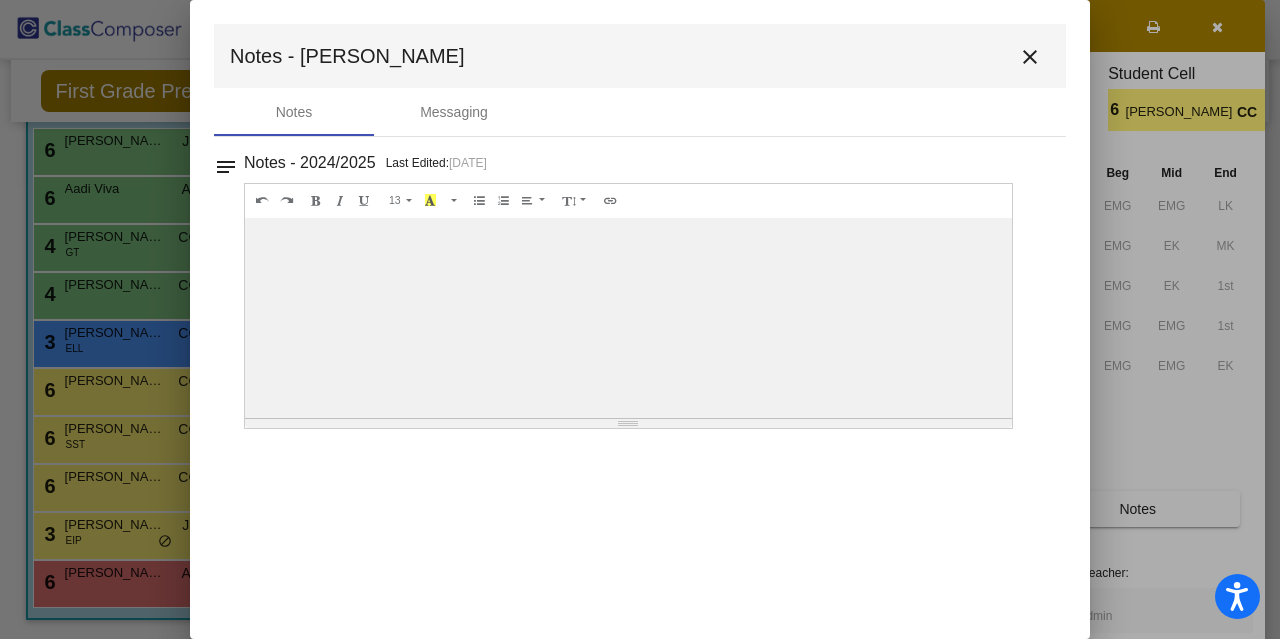 click on "close" at bounding box center (1030, 57) 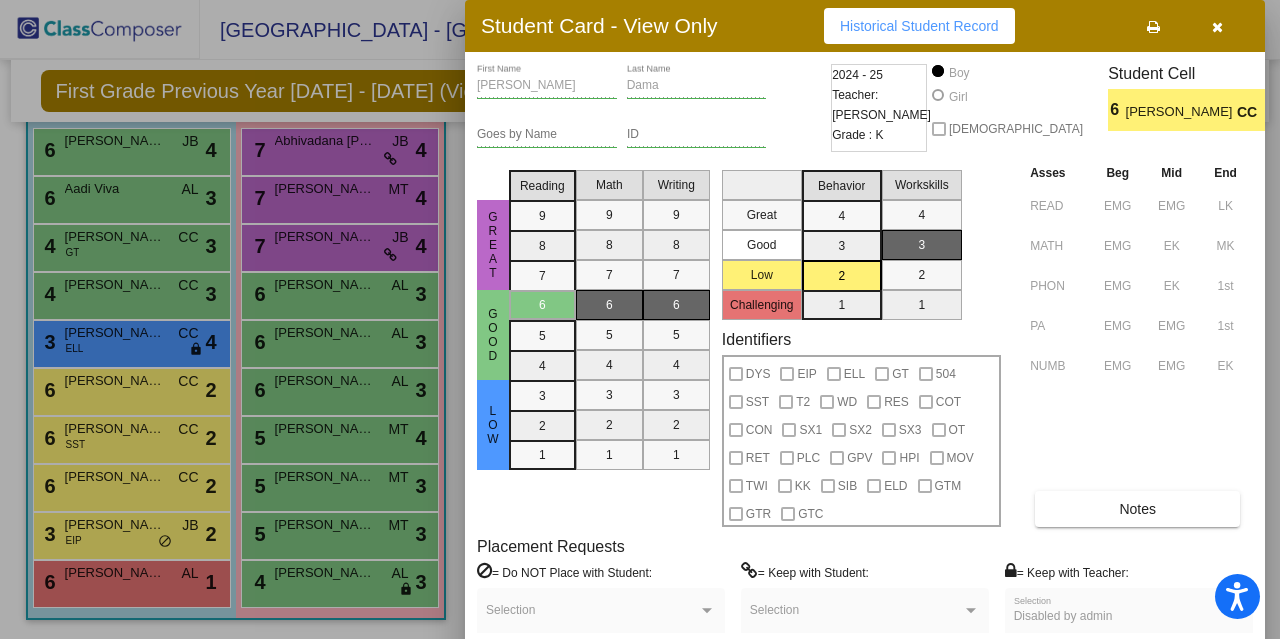 click at bounding box center (1217, 26) 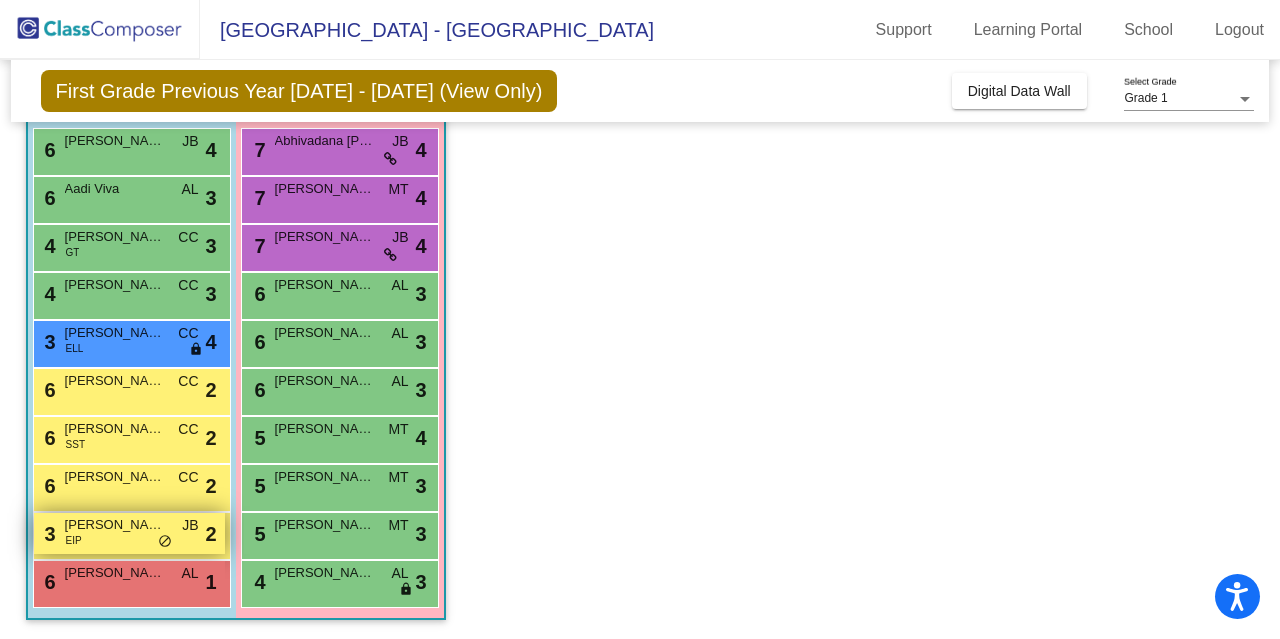 click on "Ailani Lewis" at bounding box center (115, 525) 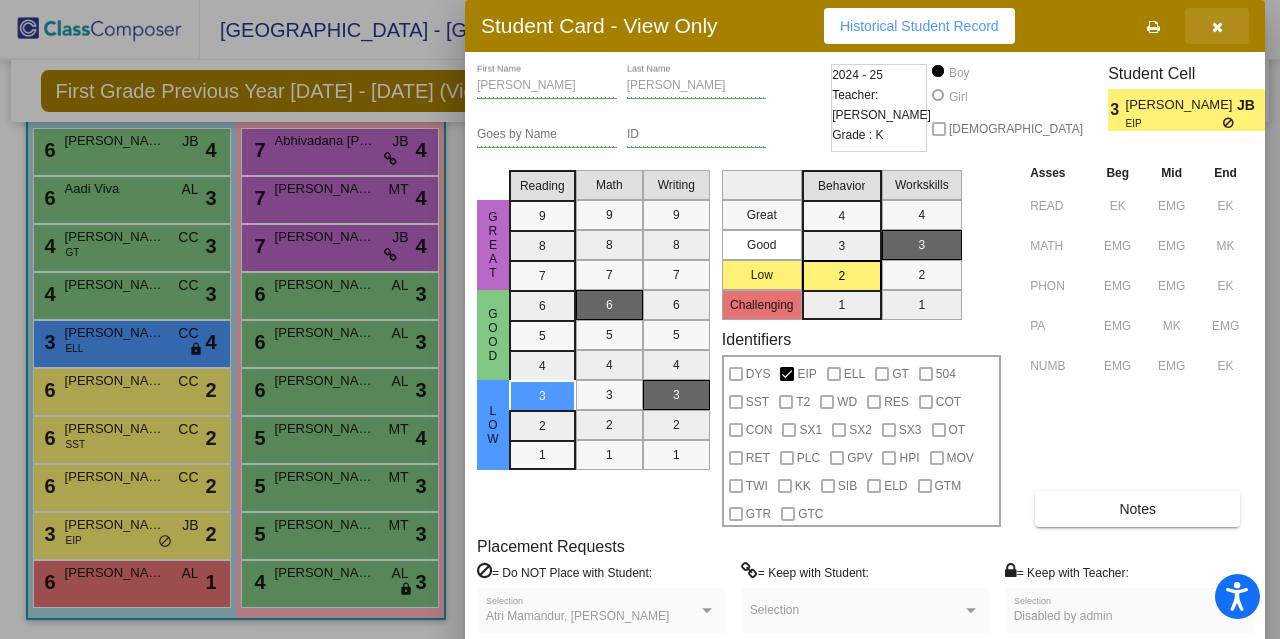 click at bounding box center [1217, 26] 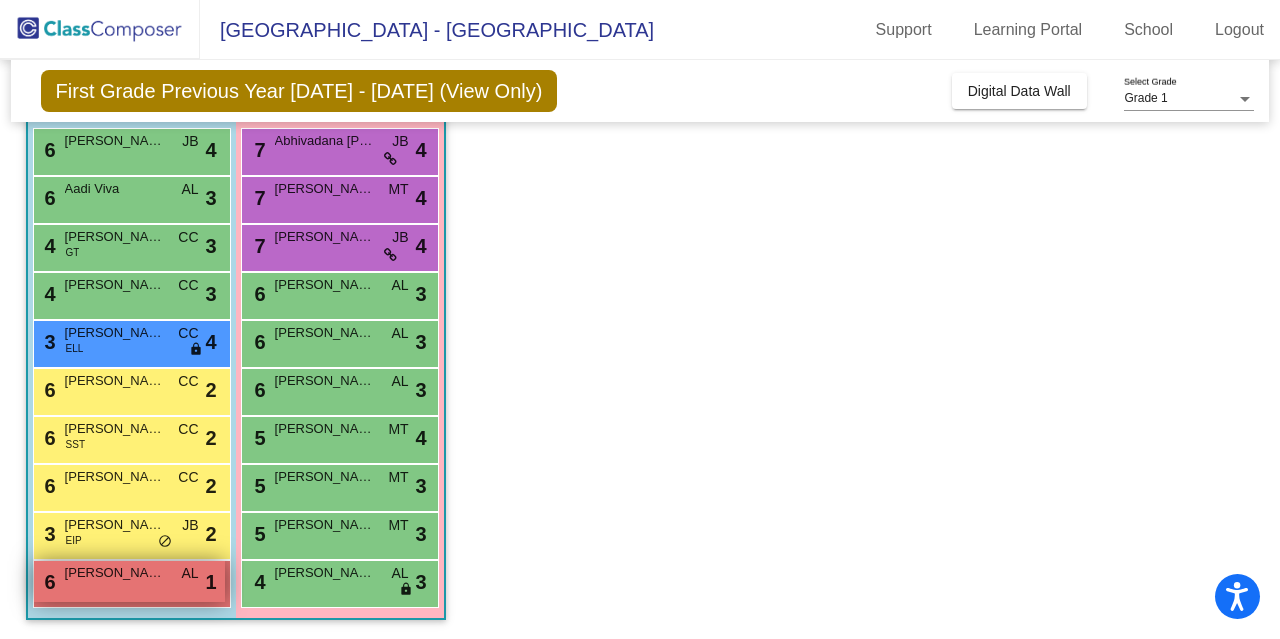 click on "Ashaaz Ahmad" at bounding box center (115, 573) 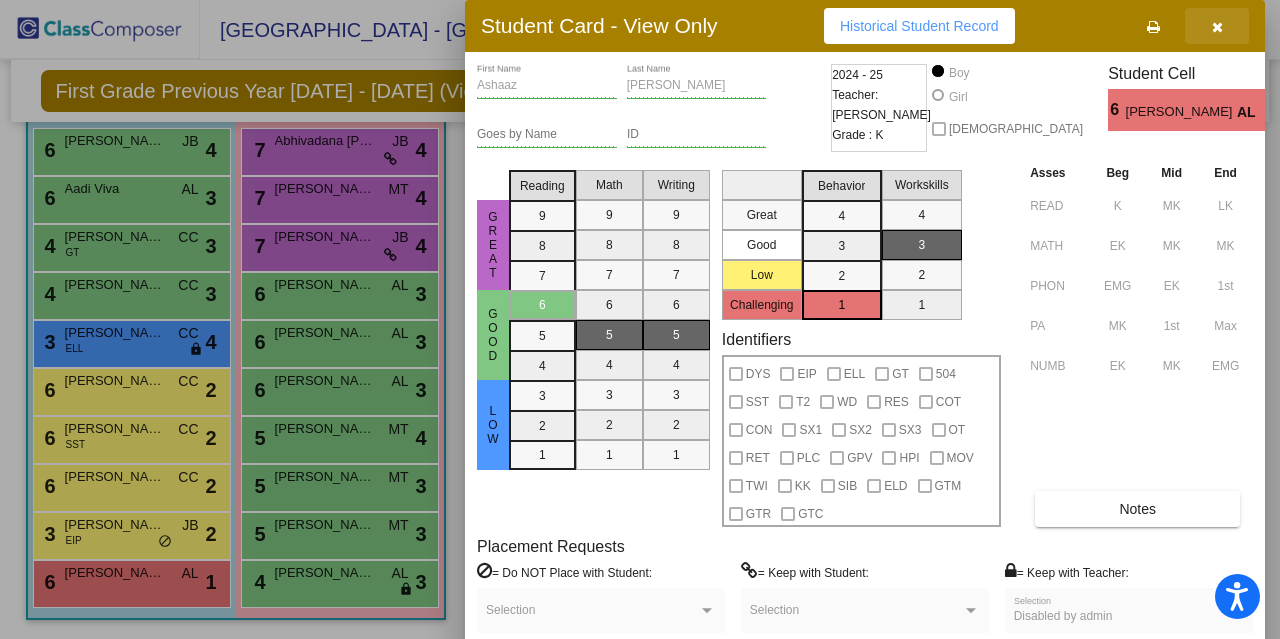 click at bounding box center (1217, 26) 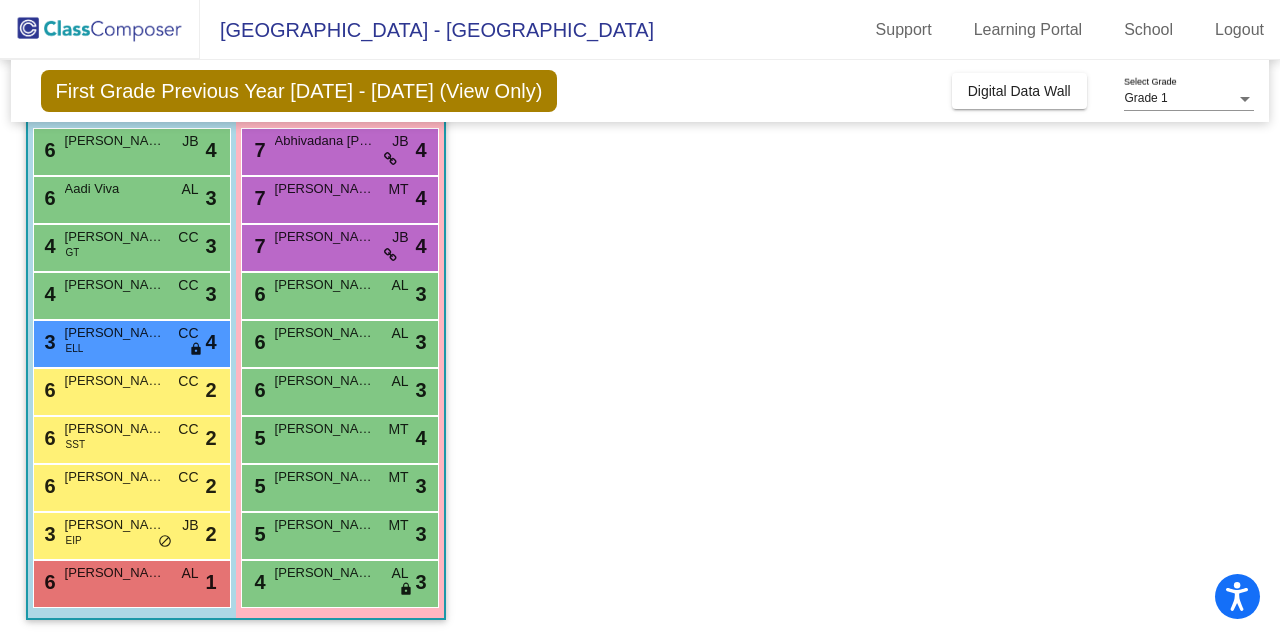 scroll, scrollTop: 0, scrollLeft: 0, axis: both 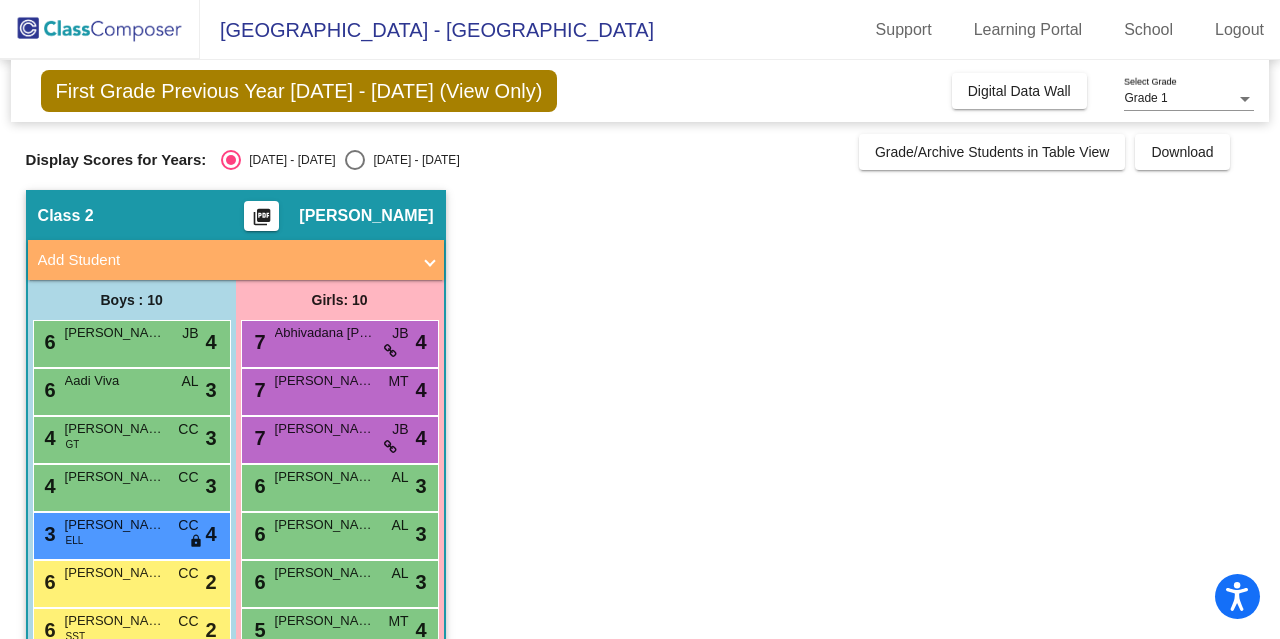click on "Grade 1 Select Grade" 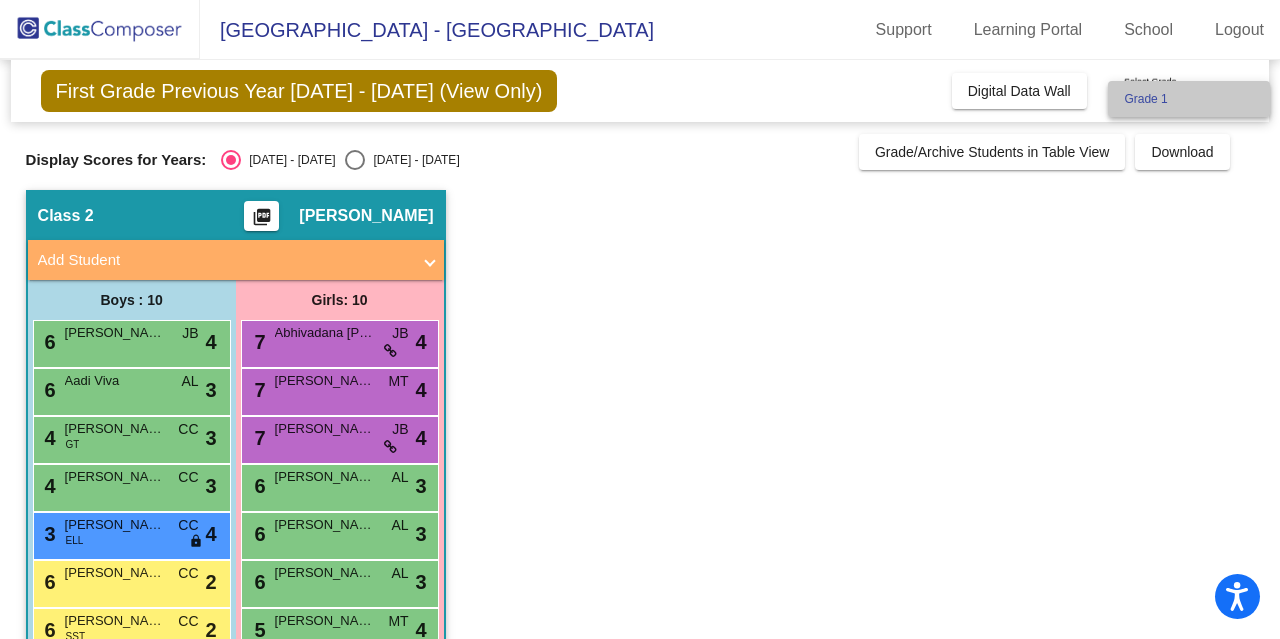click on "Grade 1" at bounding box center [1189, 99] 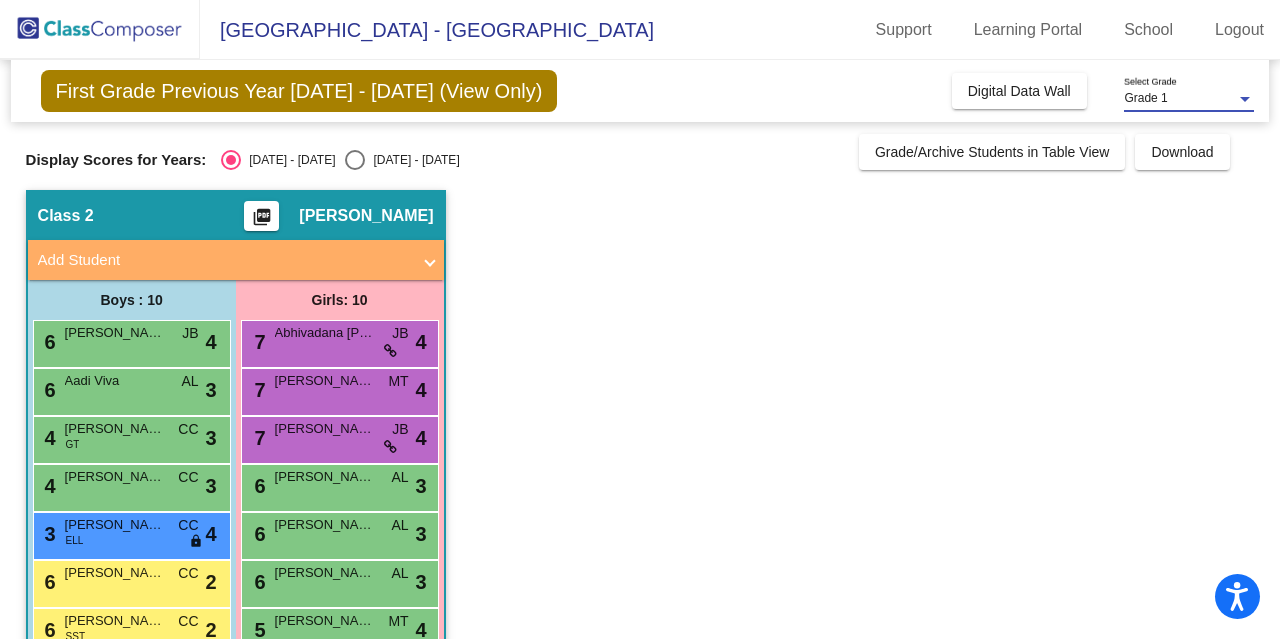 click on "First Grade Previous Year 2024 - 2025 (View Only)  Add, Move, or Retain Students Off   On  Incoming   Digital Data Wall    Display Scores for Years:   2024 - 2025   2025 - 2026  Grade/Archive Students in Table View   Download   New Small Group   Saved Small Group   Notes   Download Class List   Import Students   New Small Group   Saved Small Group  Display Scores for Years:   2024 - 2025   2025 - 2026 Hallway   - Hallway Class  picture_as_pdf  Add Student  First Name Last Name Student Id  (Recommended)   Boy   Girl   Non Binary Add Close  Boys : 2  Rayaansh Srivastava lock do_not_disturb_alt Shivansh Suravaram lock do_not_disturb_alt Girls: 5 Adithri Iyer lock do_not_disturb_alt Dani Egburedi lock do_not_disturb_alt EMILIA SARVER lock do_not_disturb_alt Gayathri Iyer lock do_not_disturb_alt HARSHITHA AYYAR lock do_not_disturb_alt Class 1    picture_as_pdf Nicole Amin  Add Student  First Name Last Name Student Id  (Recommended)   Boy   Girl   Non Binary Add Close  Boys : 10  7 Ayaan Gusain GT NA 4" 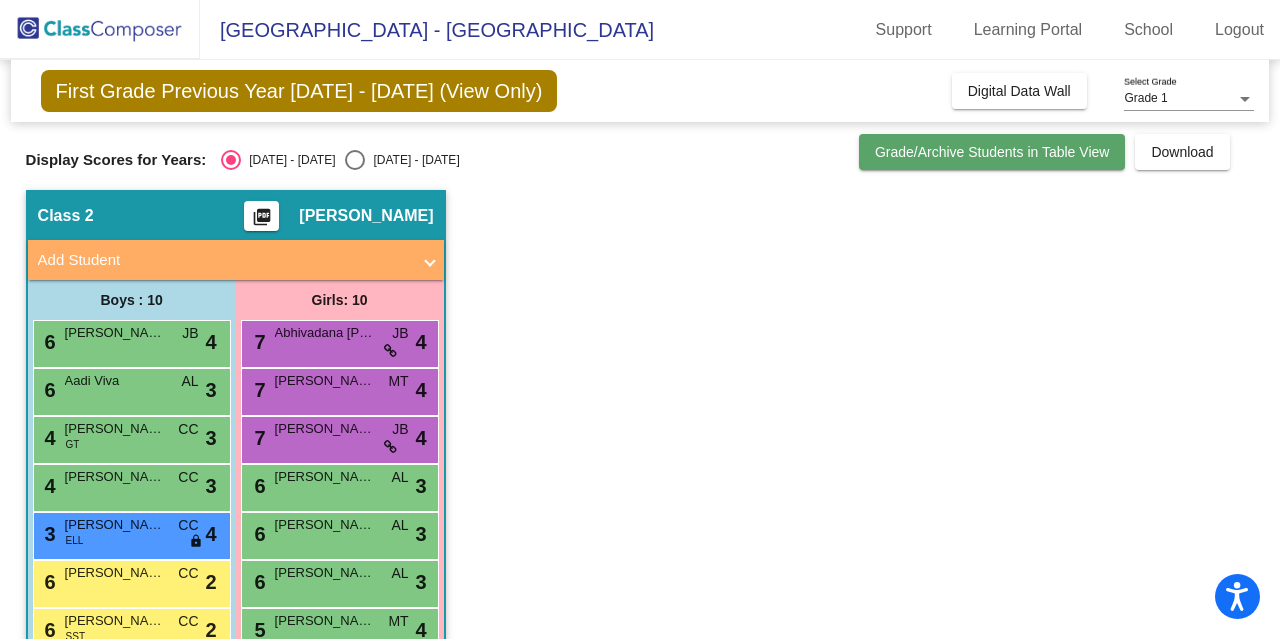 click on "Grade/Archive Students in Table View" 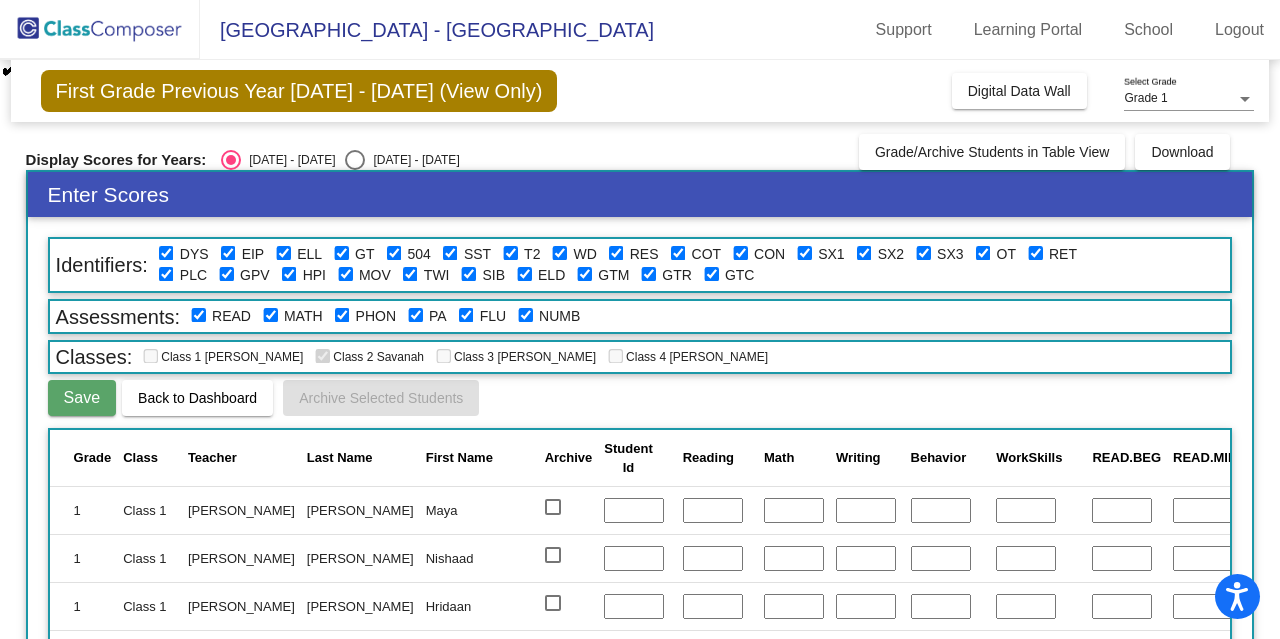 click on "First Grade Previous Year 2024 - 2025 (View Only)" 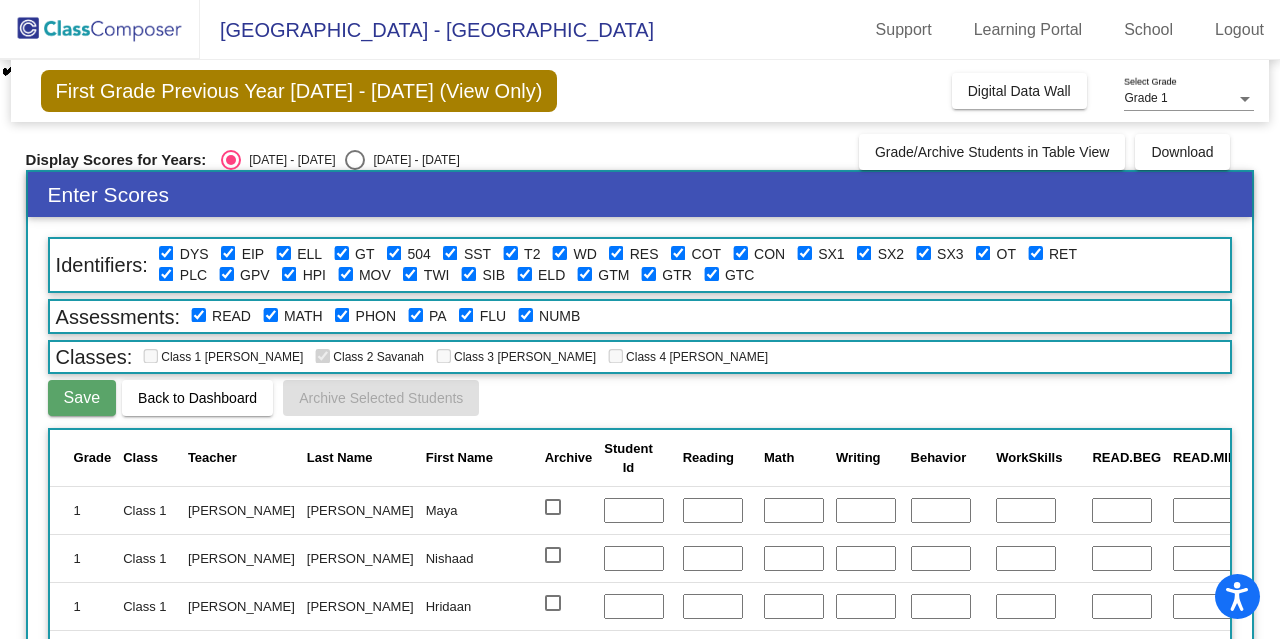 click on "Grade 1 Select Grade" 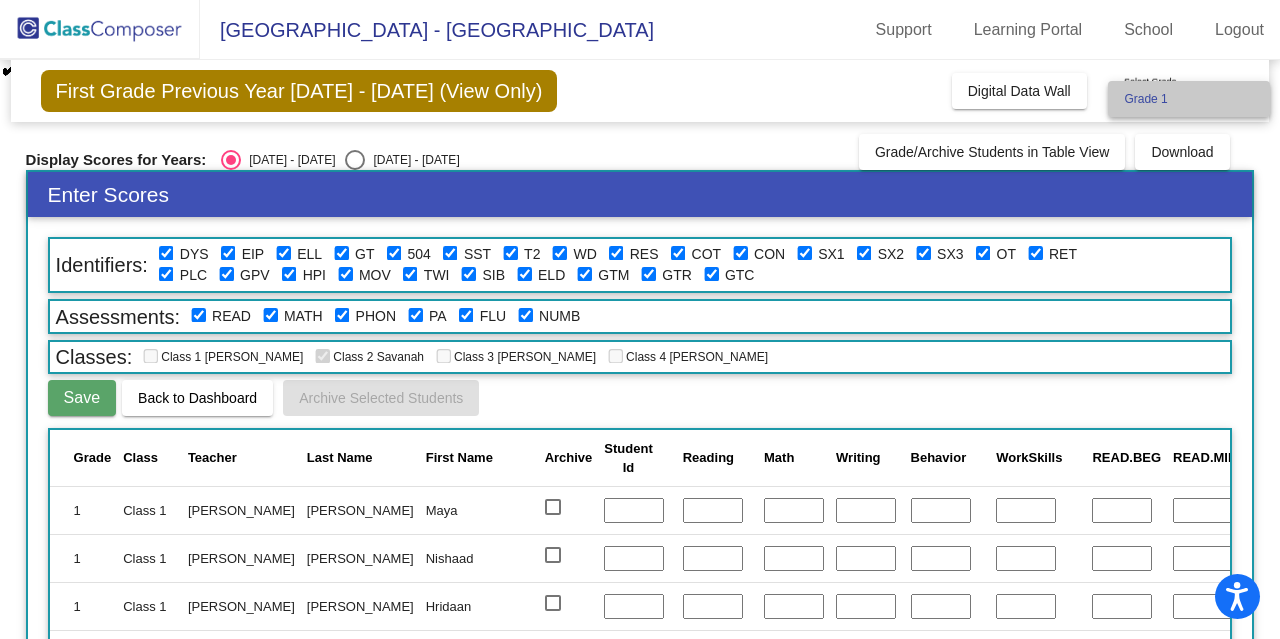 click on "Grade 1" at bounding box center [1189, 99] 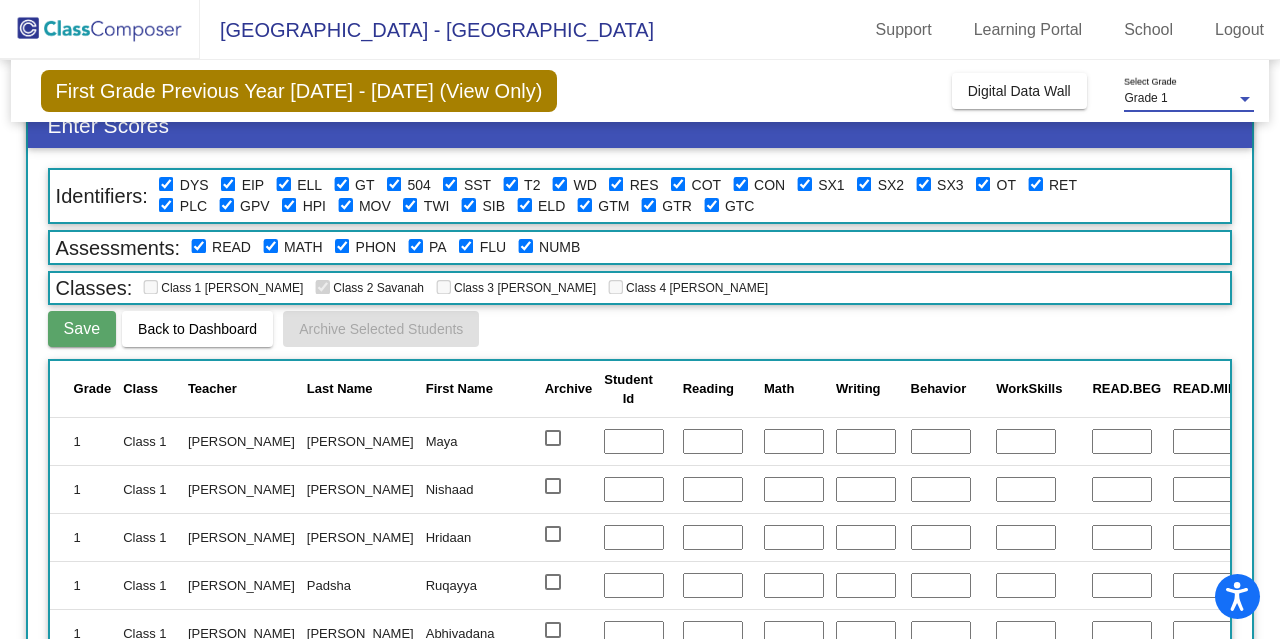 scroll, scrollTop: 66, scrollLeft: 0, axis: vertical 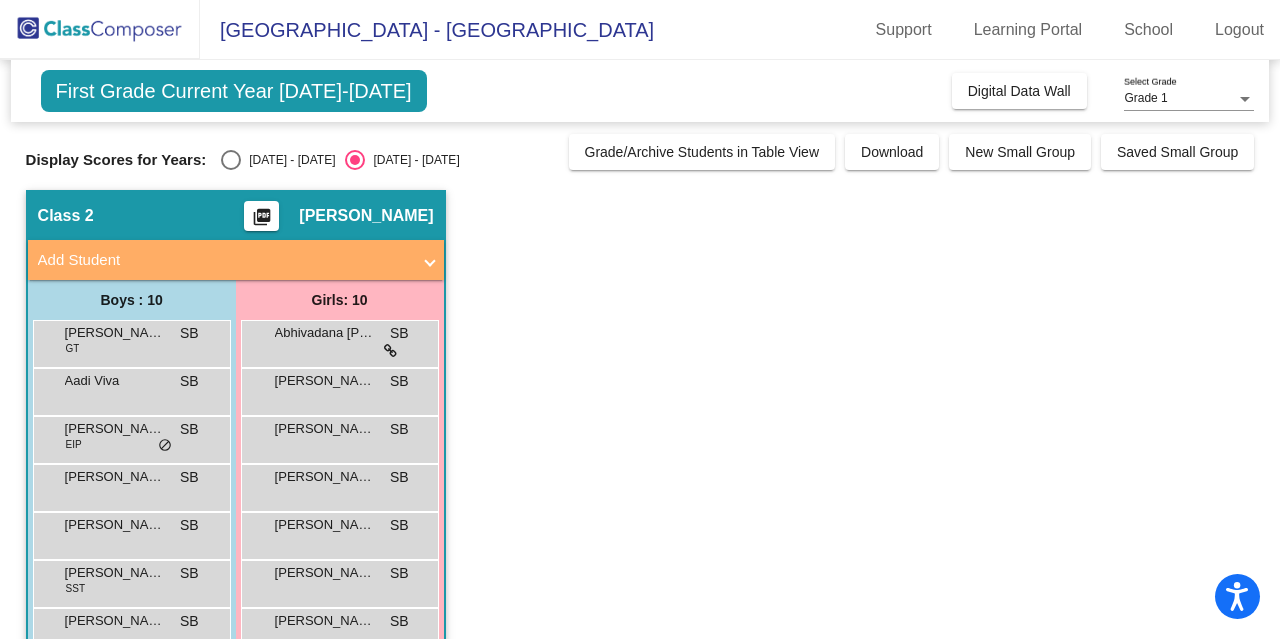 click on "First Grade Current Year 2025-2026" 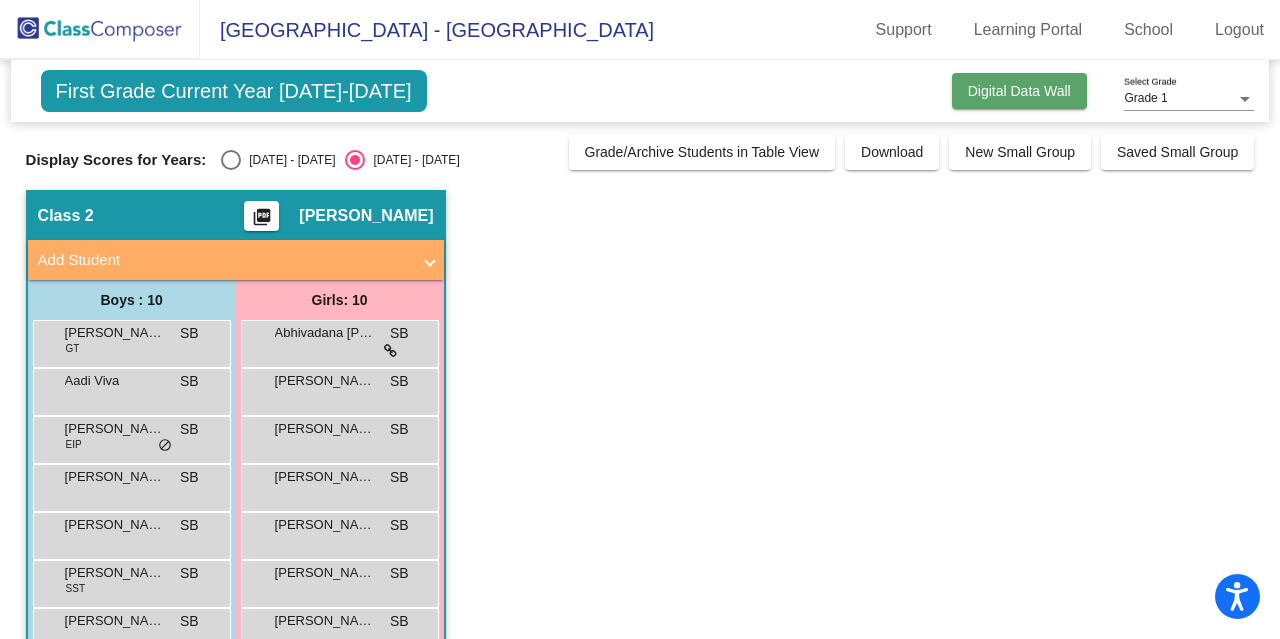 click on "Digital Data Wall" 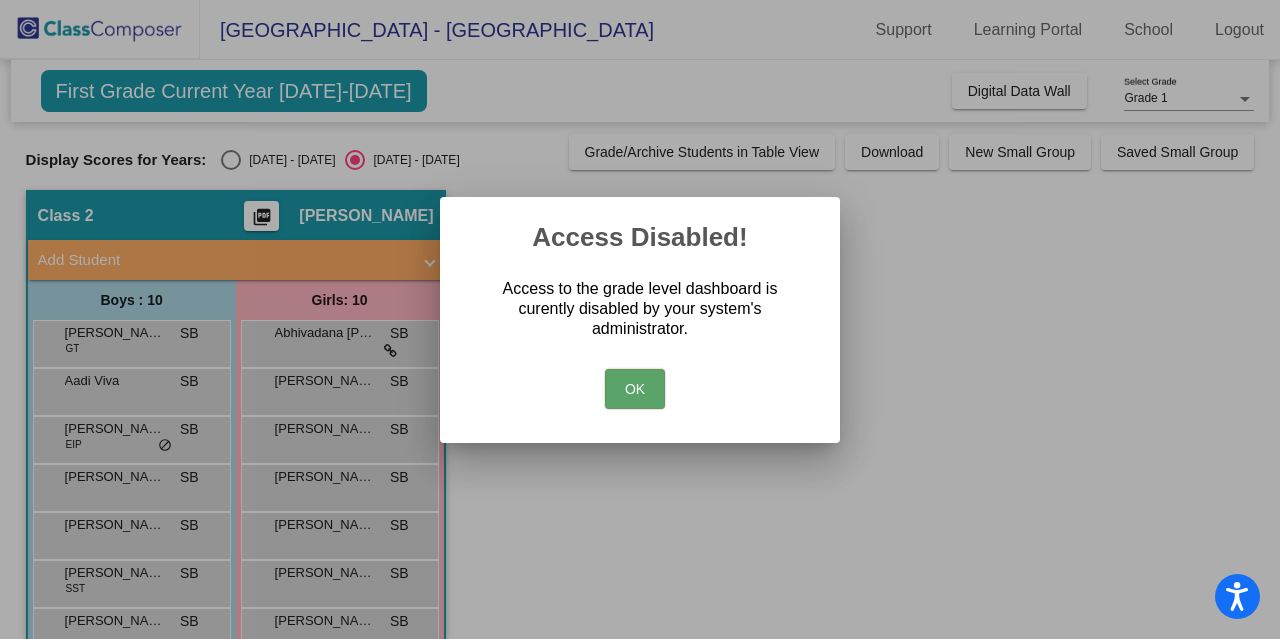click on "OK" at bounding box center [635, 389] 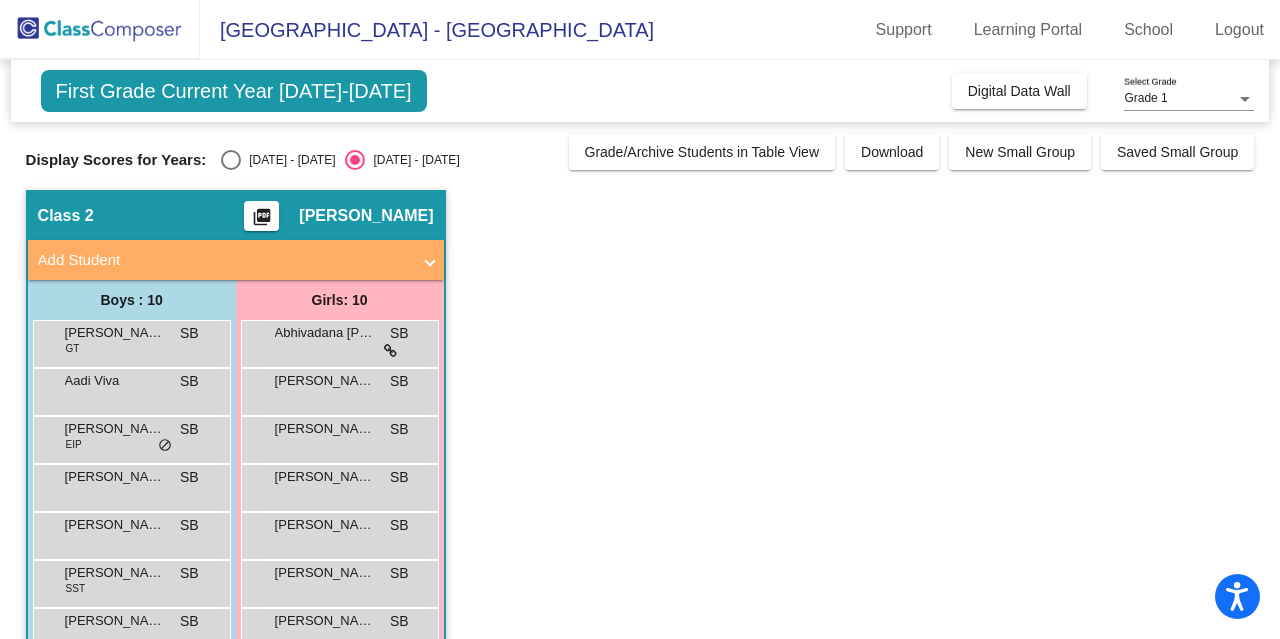click at bounding box center (231, 160) 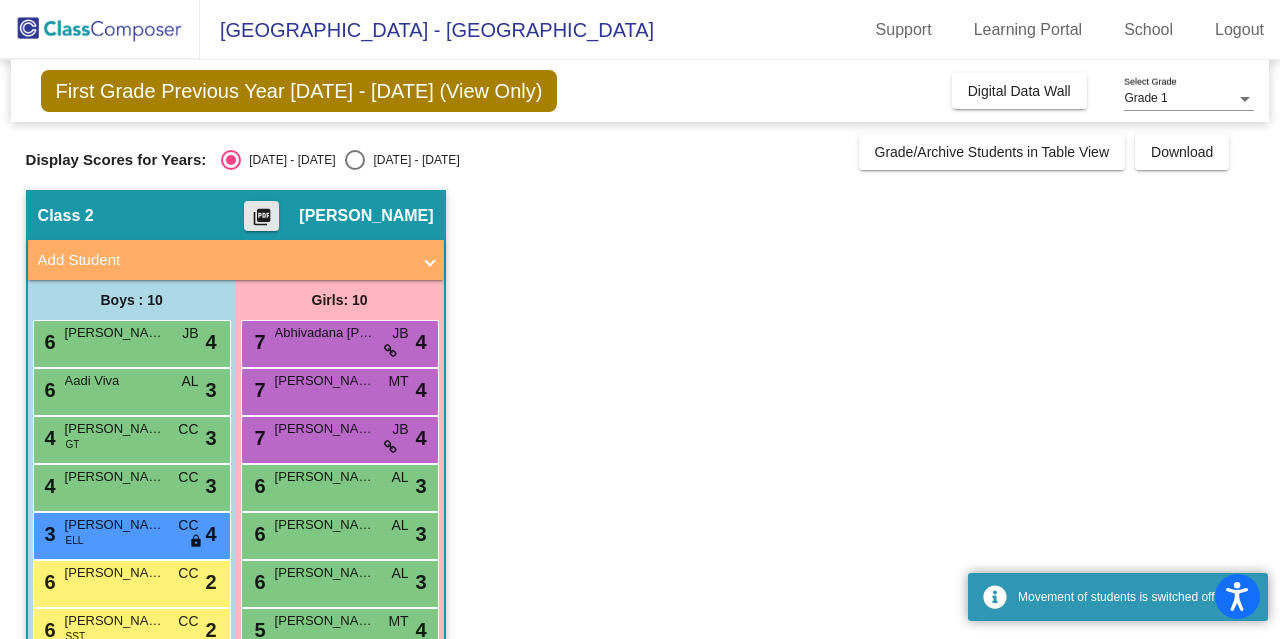 click on "picture_as_pdf" 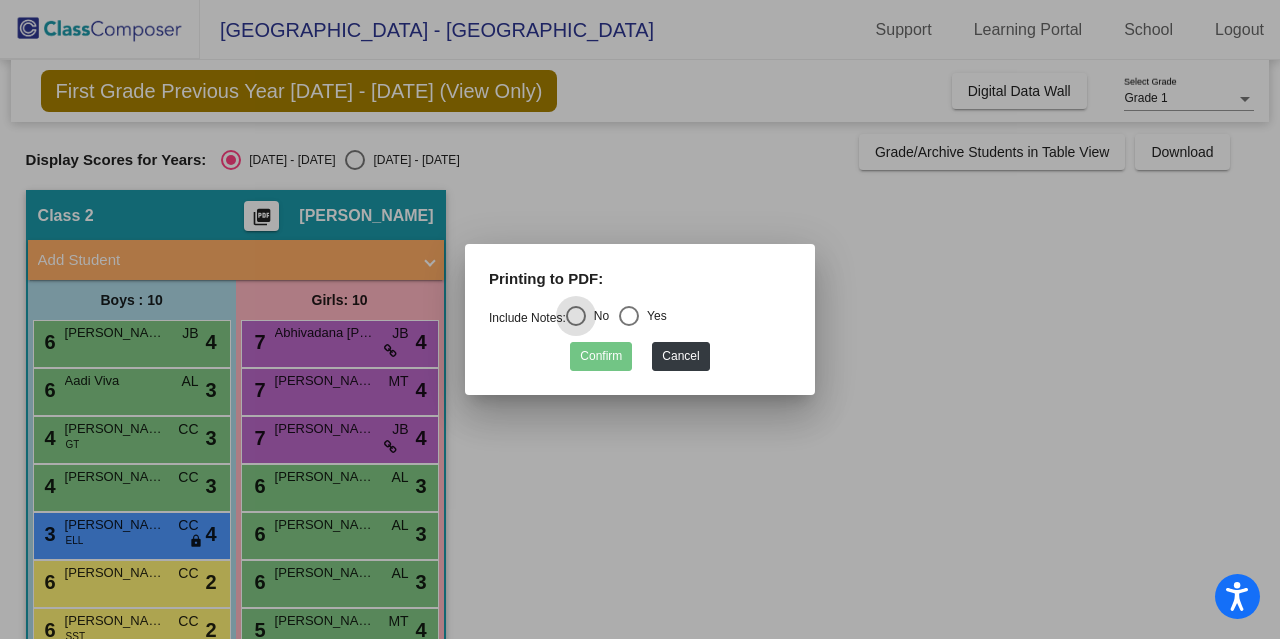 click at bounding box center [629, 316] 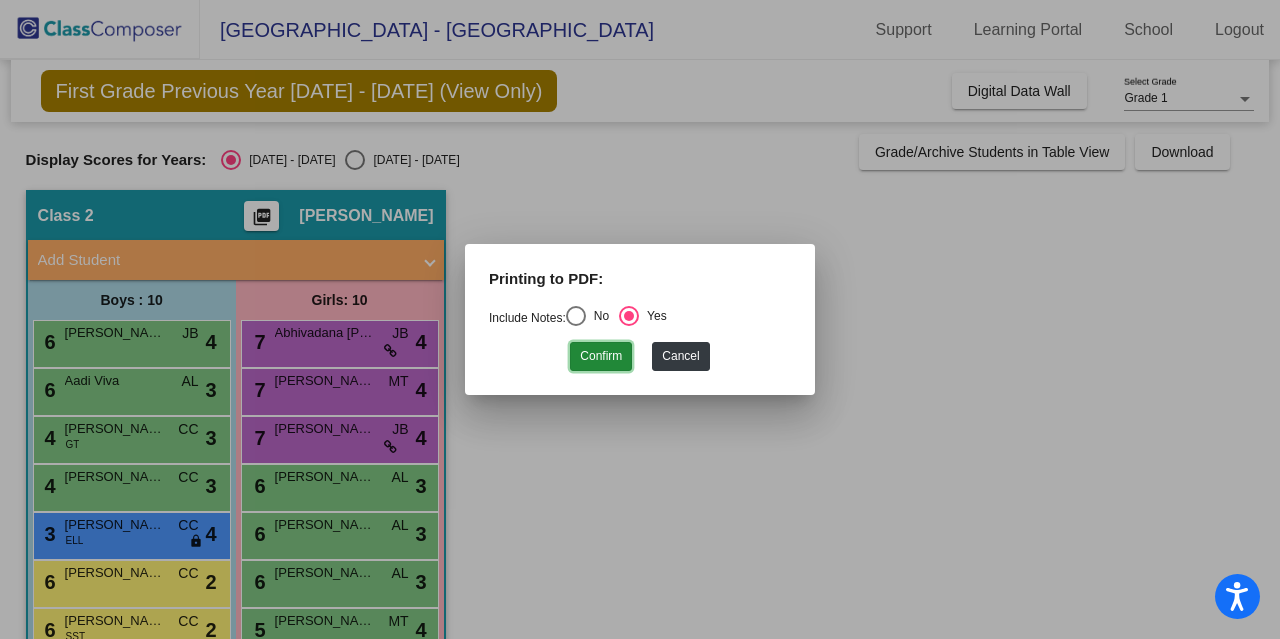 click on "Confirm" at bounding box center [601, 356] 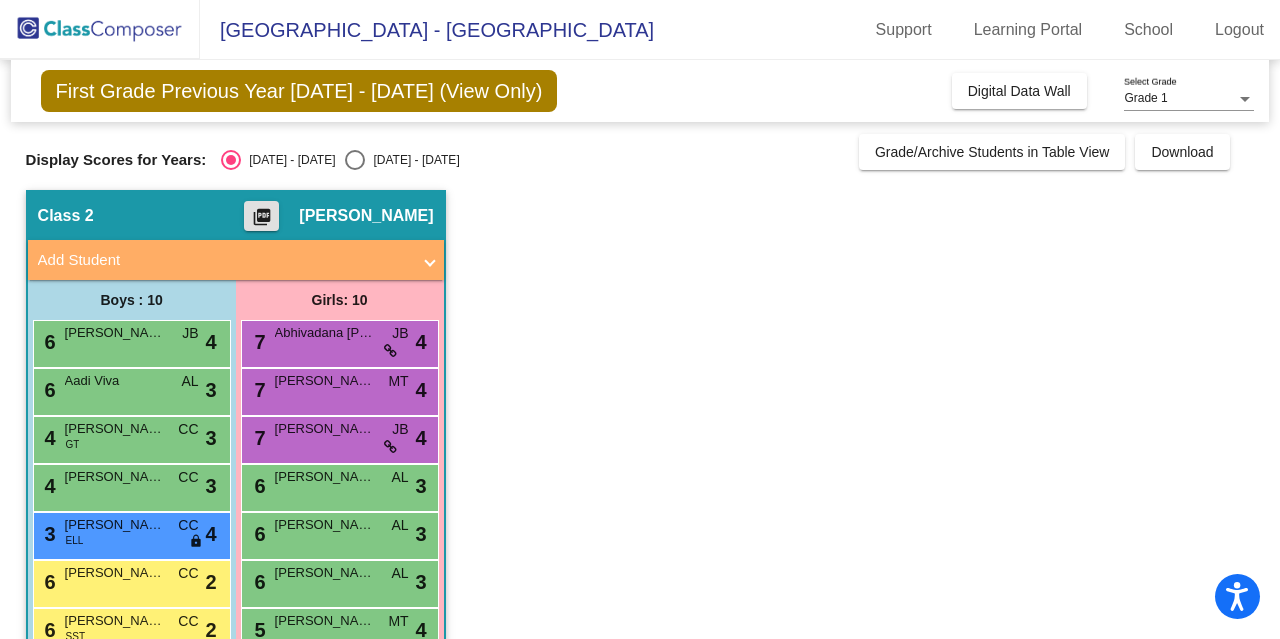 click at bounding box center [430, 260] 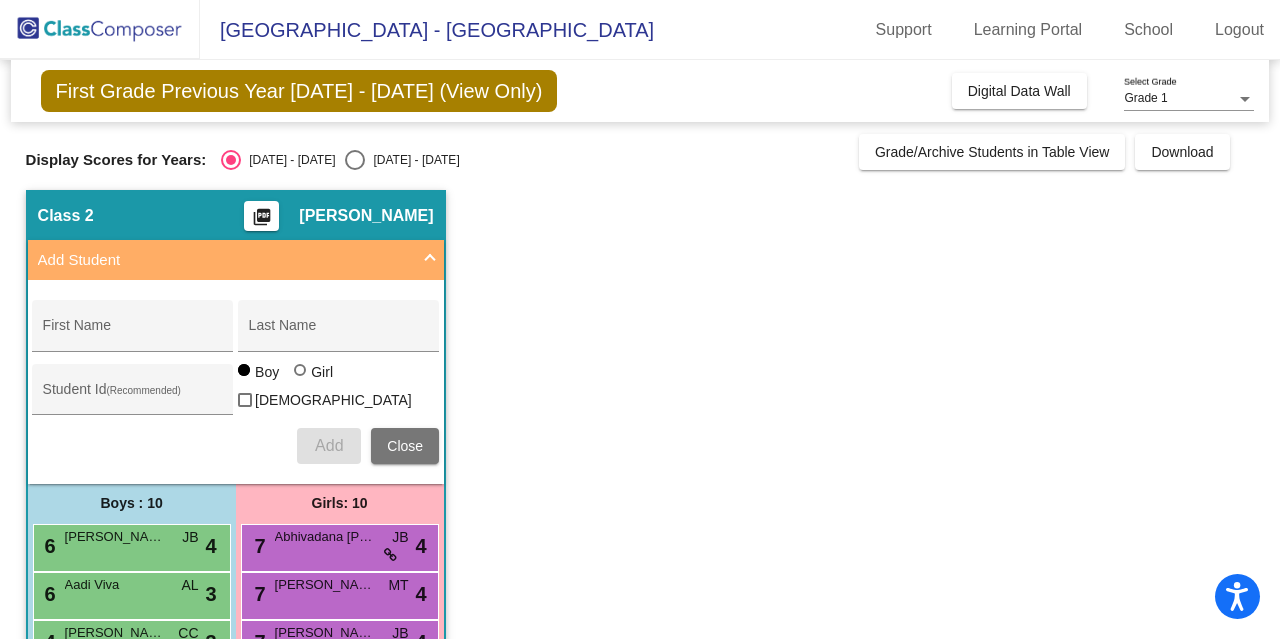 click at bounding box center [430, 260] 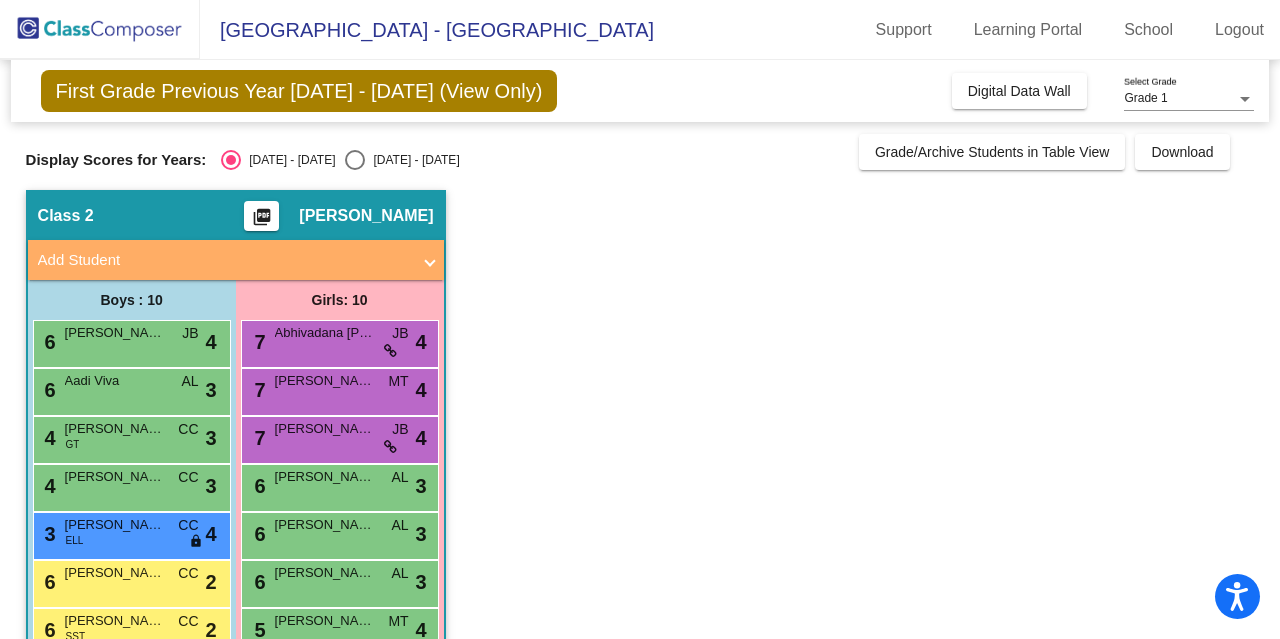 click on "Class 2    picture_as_pdf Savanah Blackwell  Add Student  First Name Last Name Student Id  (Recommended)   Boy   Girl   Non Binary Add Close  Boys : 10  6 Shashank Krishna Devalla JB lock do_not_disturb_alt 4 6 Aadi Viva AL lock do_not_disturb_alt 3 4 Aadhav Prabhu GT CC lock do_not_disturb_alt 3 4 Nishaad Kelkar CC lock do_not_disturb_alt 3 3 Sivarama Subramanian Jaya K ELL CC lock do_not_disturb_alt 4 6 Hridaan Yadav CC lock do_not_disturb_alt 2 6 Liyansh Somireddy SST CC lock do_not_disturb_alt 2 6 Reyansh Dama CC lock do_not_disturb_alt 2 3 Ailani Lewis EIP JB lock do_not_disturb_alt 2 6 Ashaaz Ahmad AL lock do_not_disturb_alt 1 Girls: 10 7 Abhivadana Arul JB lock do_not_disturb_alt 4 7 Rylee Jones MT lock do_not_disturb_alt 4 7 Yashasya Pennadum Senthil Kumar JB lock do_not_disturb_alt 4 6 Cherisha Vanavasam AL lock do_not_disturb_alt 3 6 Nyra Puri AL lock do_not_disturb_alt 3 6 Panchami Surasani AL lock do_not_disturb_alt 3 5 Ruqayya Padsha MT lock do_not_disturb_alt 4 5 Arnika Joshi MT lock 3 5 MT 3" 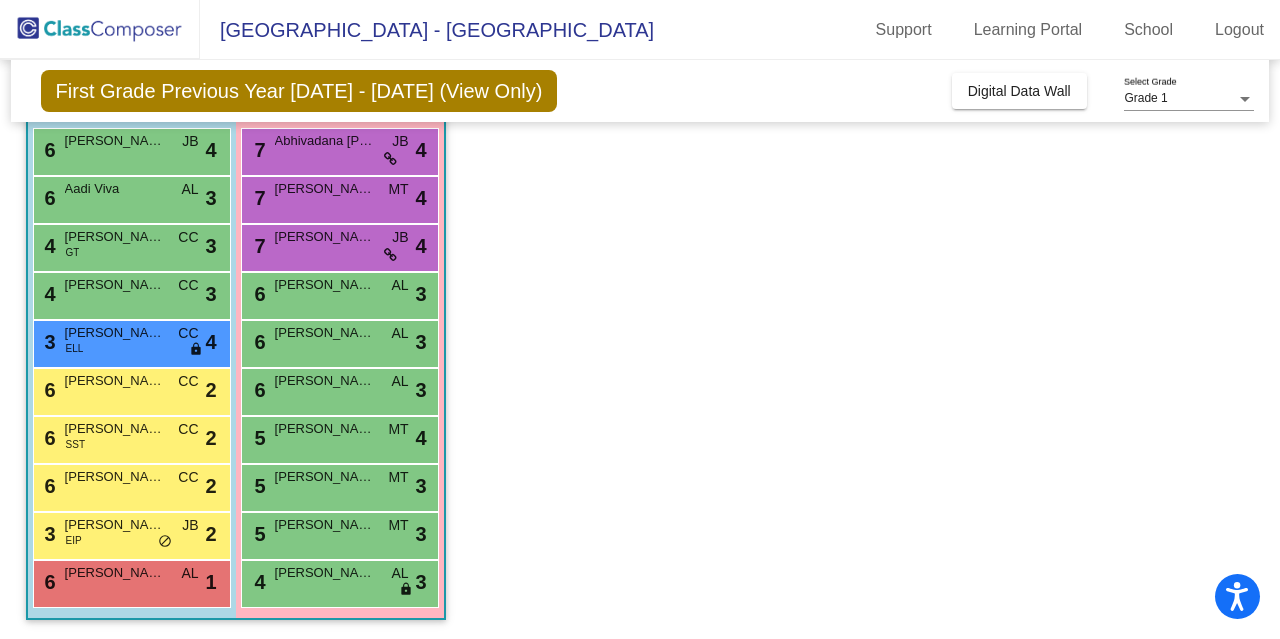 scroll, scrollTop: 0, scrollLeft: 0, axis: both 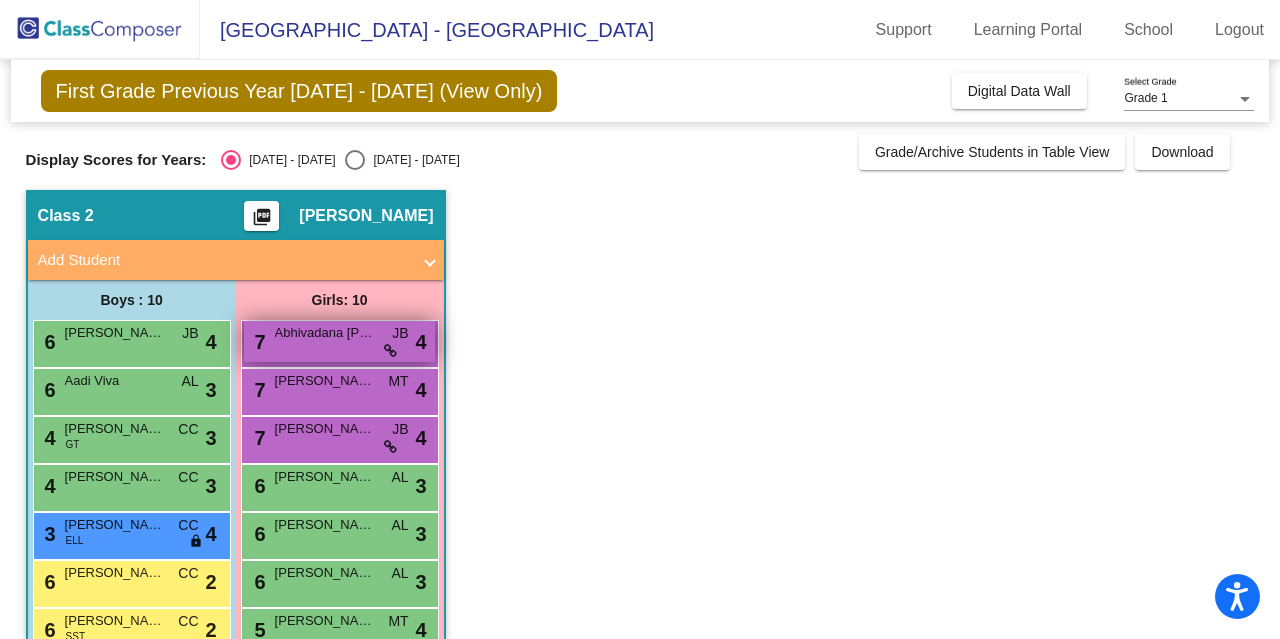 click on "Abhivadana Arul" at bounding box center (325, 333) 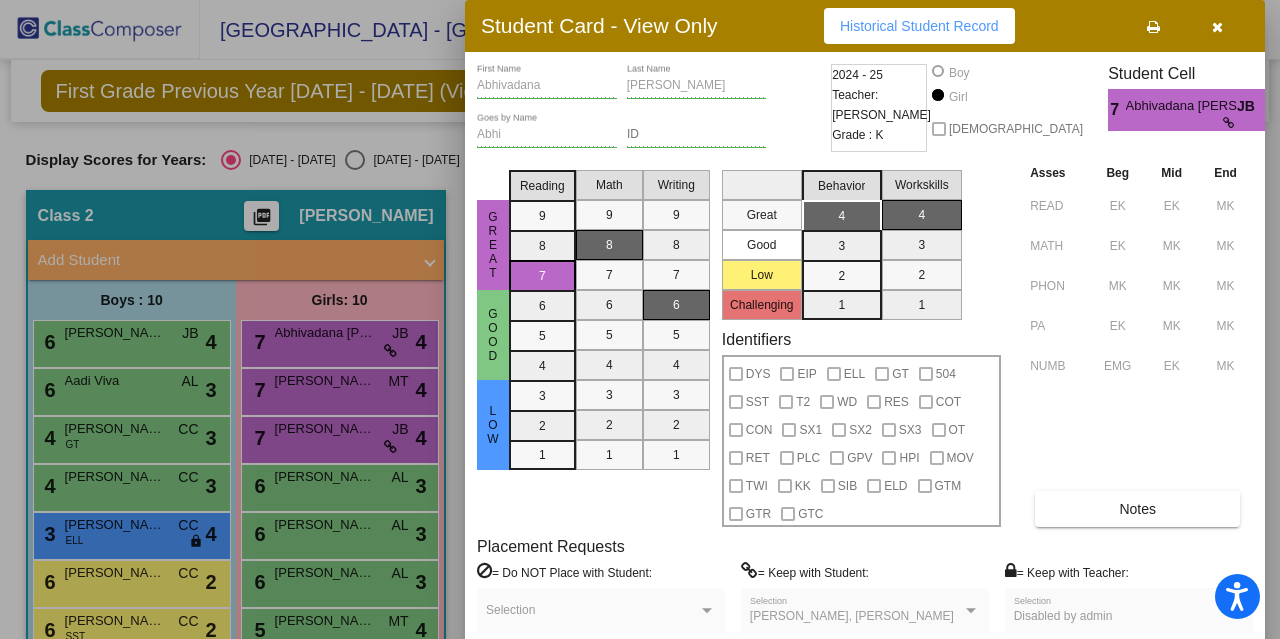 click at bounding box center (640, 319) 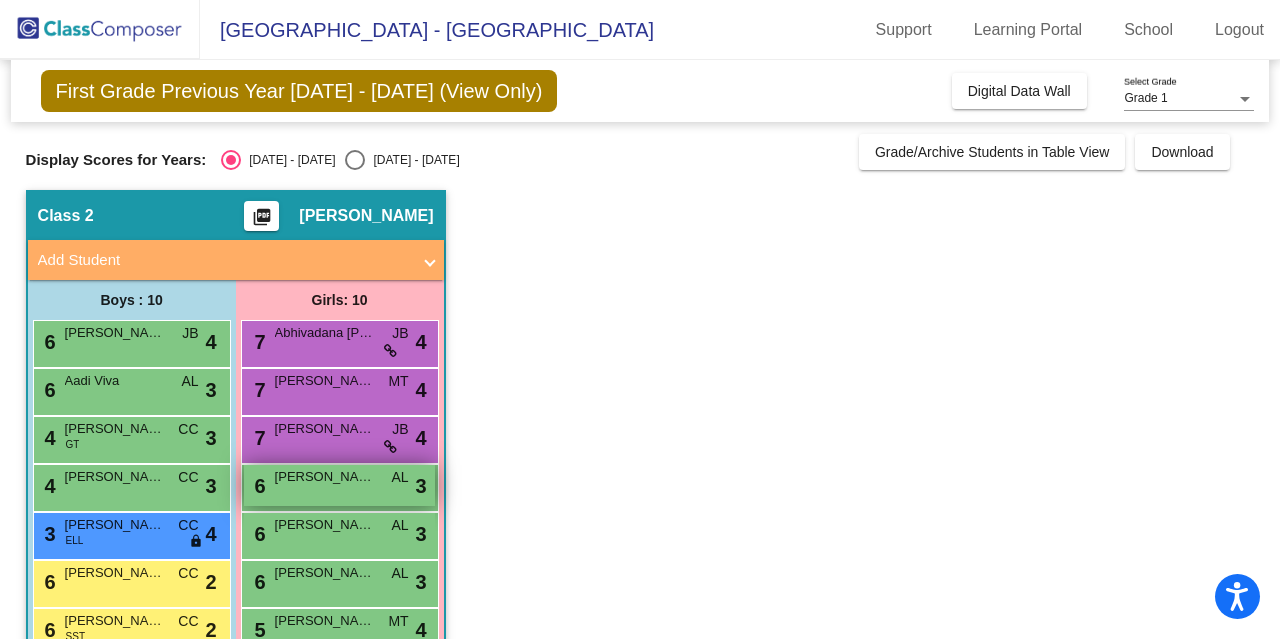 click on "6 Cherisha Vanavasam AL lock do_not_disturb_alt 3" at bounding box center (339, 485) 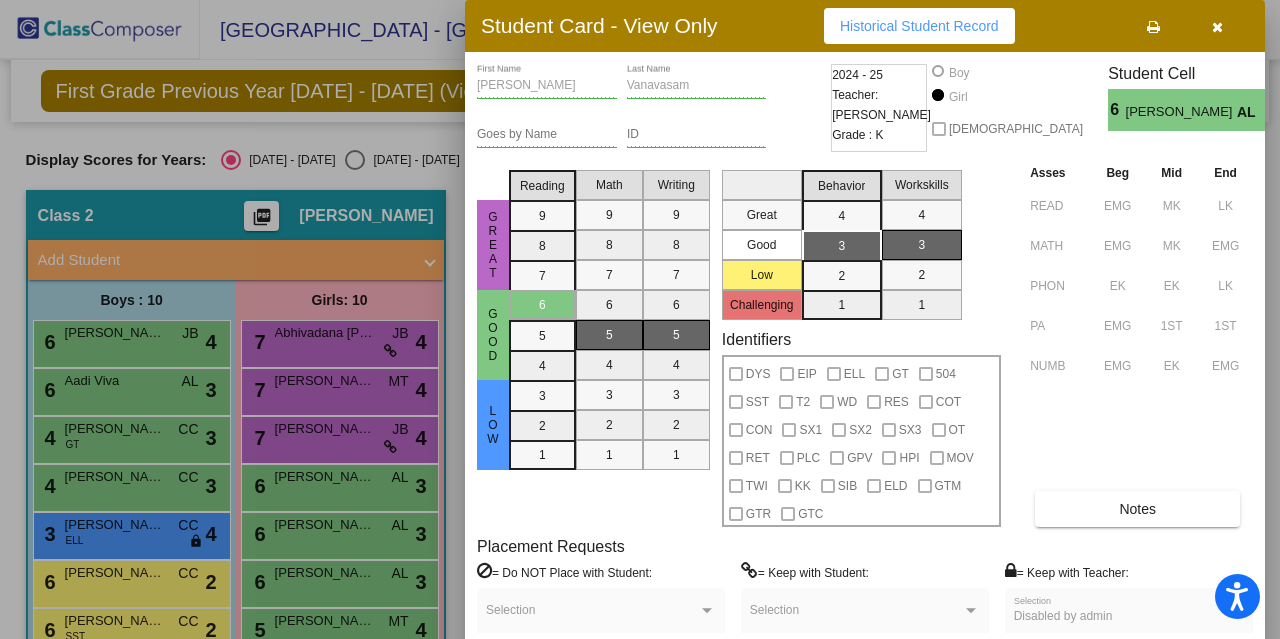 click at bounding box center [640, 319] 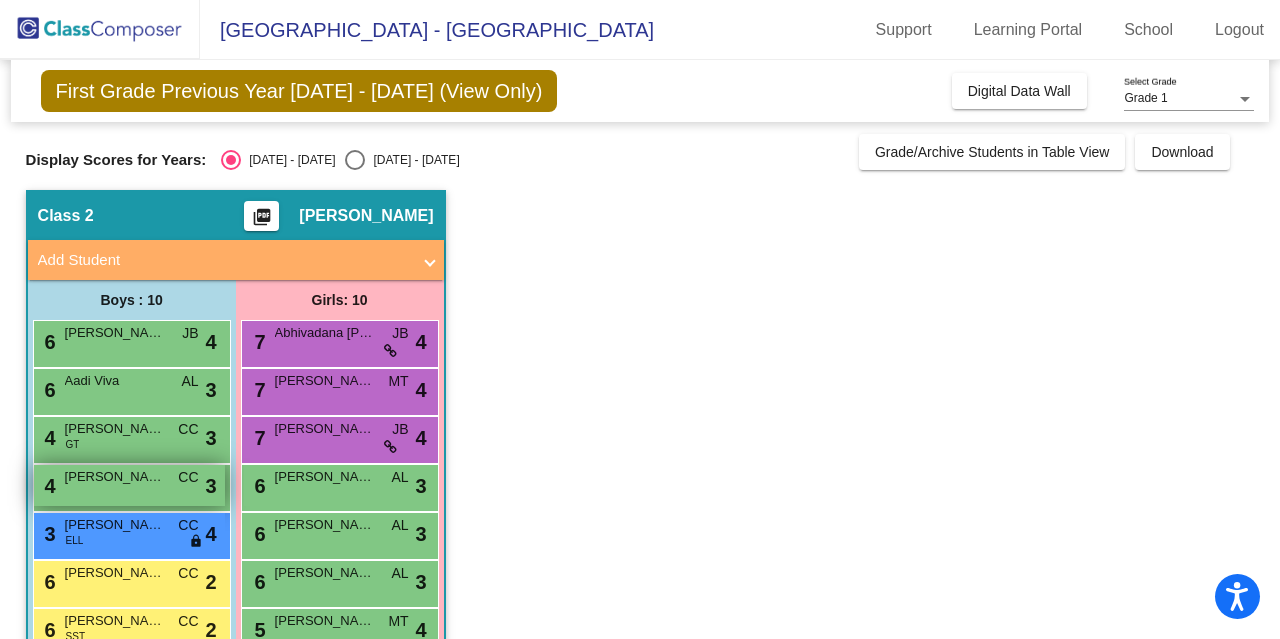 click on "4 Nishaad Kelkar CC lock do_not_disturb_alt 3" at bounding box center (129, 485) 